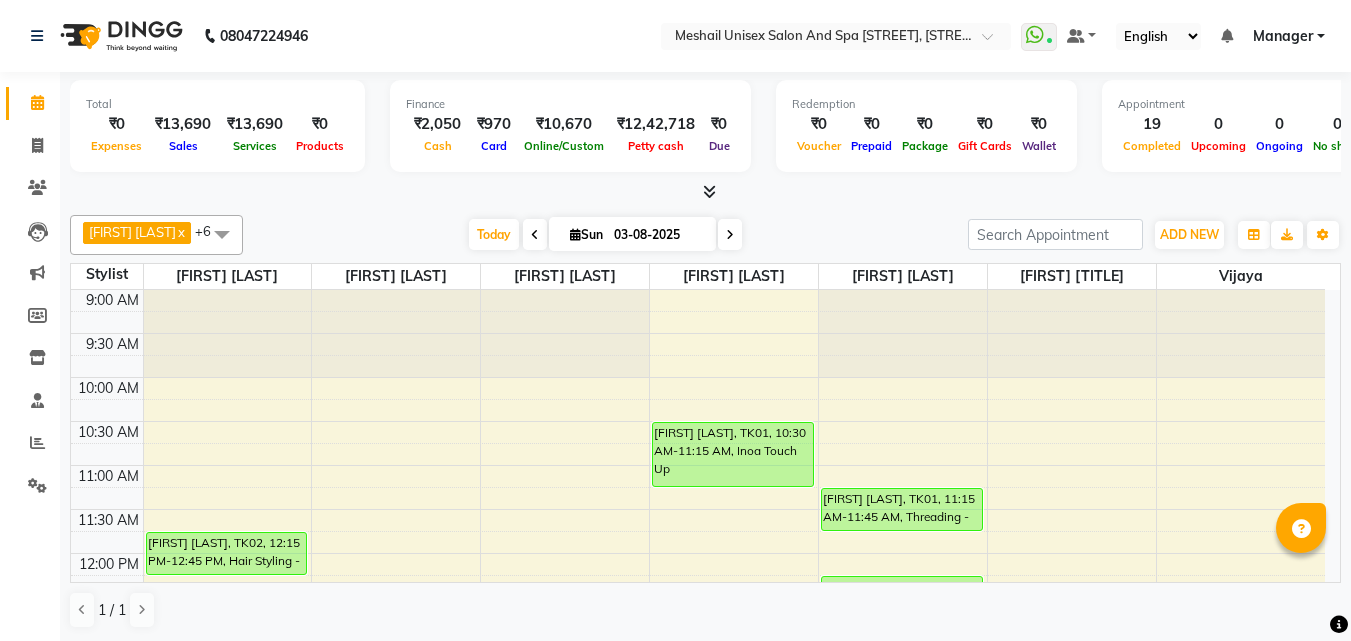 scroll, scrollTop: 0, scrollLeft: 0, axis: both 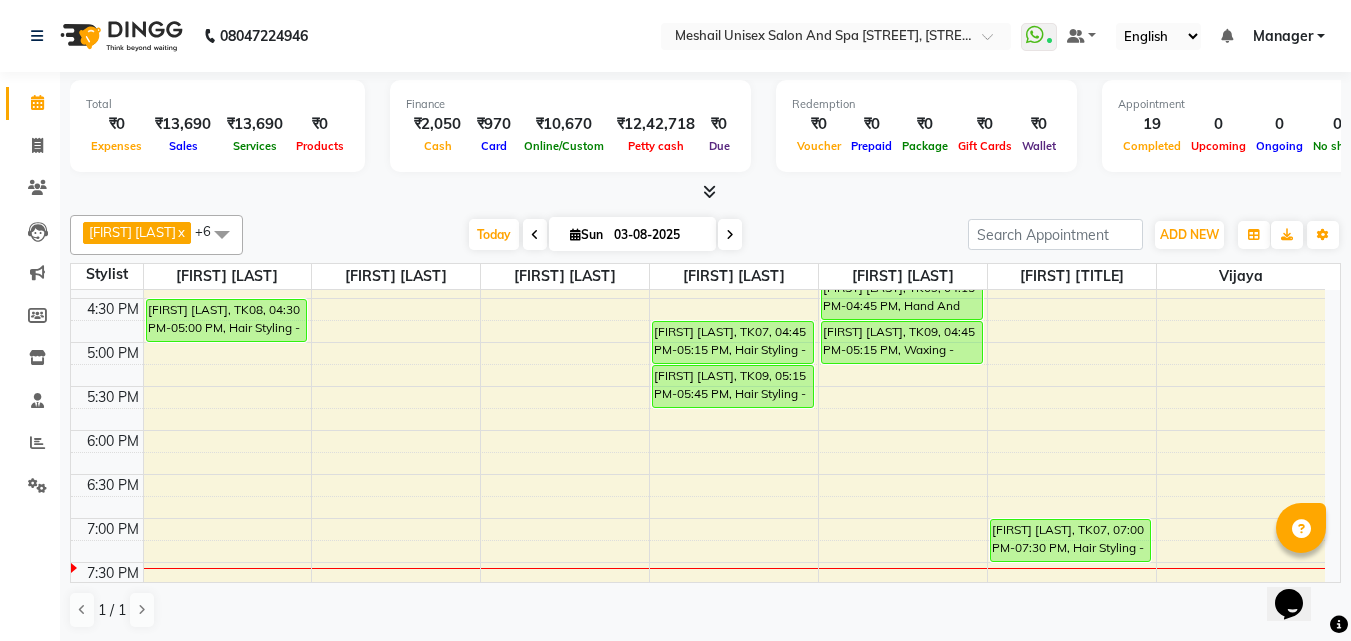 click on "9:00 AM 9:30 AM 10:00 AM 10:30 AM 11:00 AM 11:30 AM 12:00 PM 12:30 PM 1:00 PM 1:30 PM 2:00 PM 2:30 PM 3:00 PM 3:30 PM 4:00 PM 4:30 PM 5:00 PM 5:30 PM 6:00 PM 6:30 PM 7:00 PM 7:30 PM 8:00 PM 8:30 PM 9:00 PM 9:30 PM    [FIRST] [LAST], TK02, 11:45 AM-12:15 PM, Hair Styling - Women Hair Blowdry Up To Shoulder    [FIRST] [LAST], TK04, 01:15 PM-02:30 PM, Inoa Touch Up,Hair Styling - Women Hair Cut    [FIRST] [LAST], TK08, 04:30 PM-05:00 PM, Hair Styling - Women Hair Cut With Wash    [FIRST] [LAST], TK01, 10:30 AM-11:15 AM, Inoa Touch Up    [FIRST] [LAST], TK03, 01:45 PM-02:15 PM, Hair Styling - Women Hair Cut With Wash    [FIRST] [LAST], TK10, 03:00 PM-03:30 PM, Hair Styling - Women Hair Cut With Wash    [FIRST] [LAST], TK10, 03:30 PM-04:00 PM, Hair Styling - Men Hair Cut With Wash    [FIRST] [LAST], TK07, 04:45 PM-05:15 PM, Hair Styling - Women Hair Cut    [FIRST] [LAST], TK09, 05:15 PM-05:45 PM, Hair Styling - Women Hair Cut    [FIRST] [LAST], TK01, 11:15 AM-11:45 AM, Threading - Women Eye Brows" at bounding box center [698, 210] 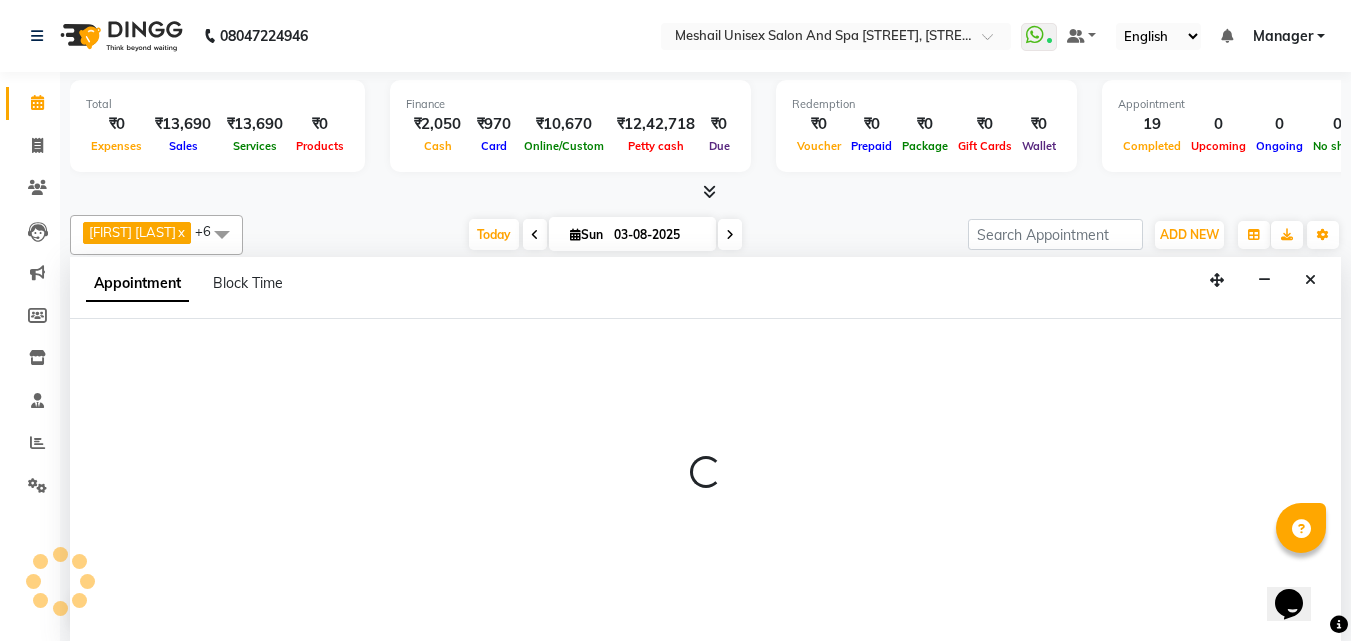 scroll, scrollTop: 1, scrollLeft: 0, axis: vertical 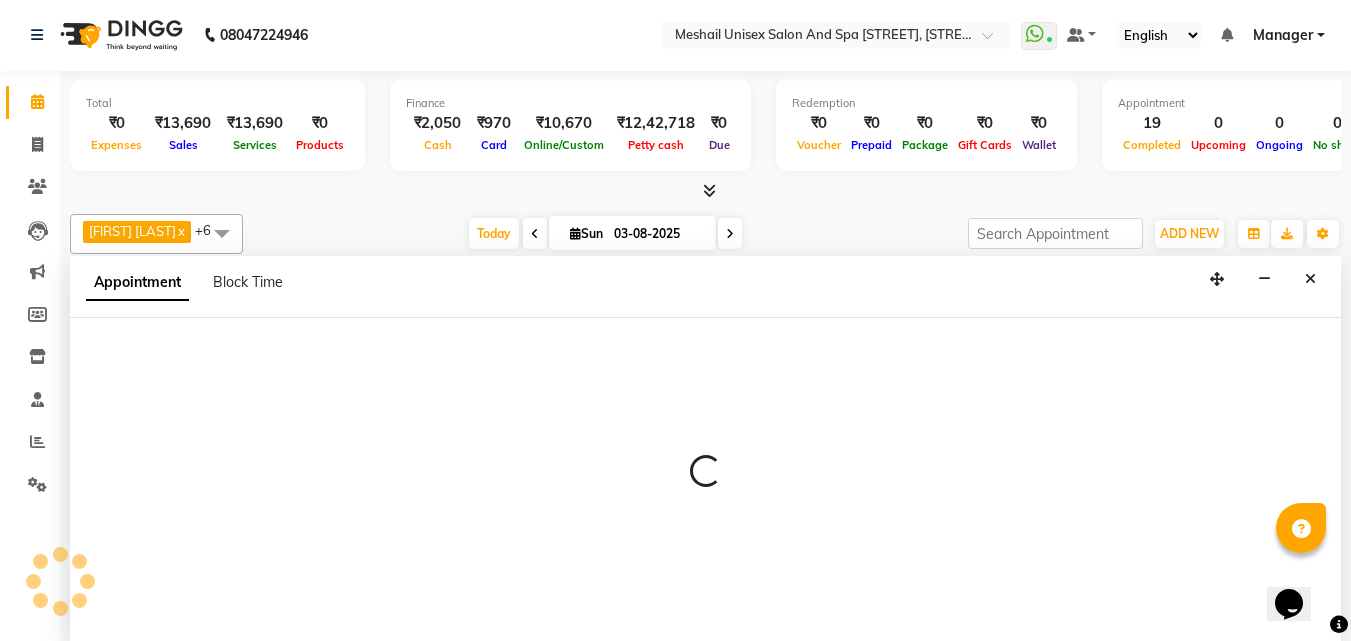select on "[POSTAL_CODE]" 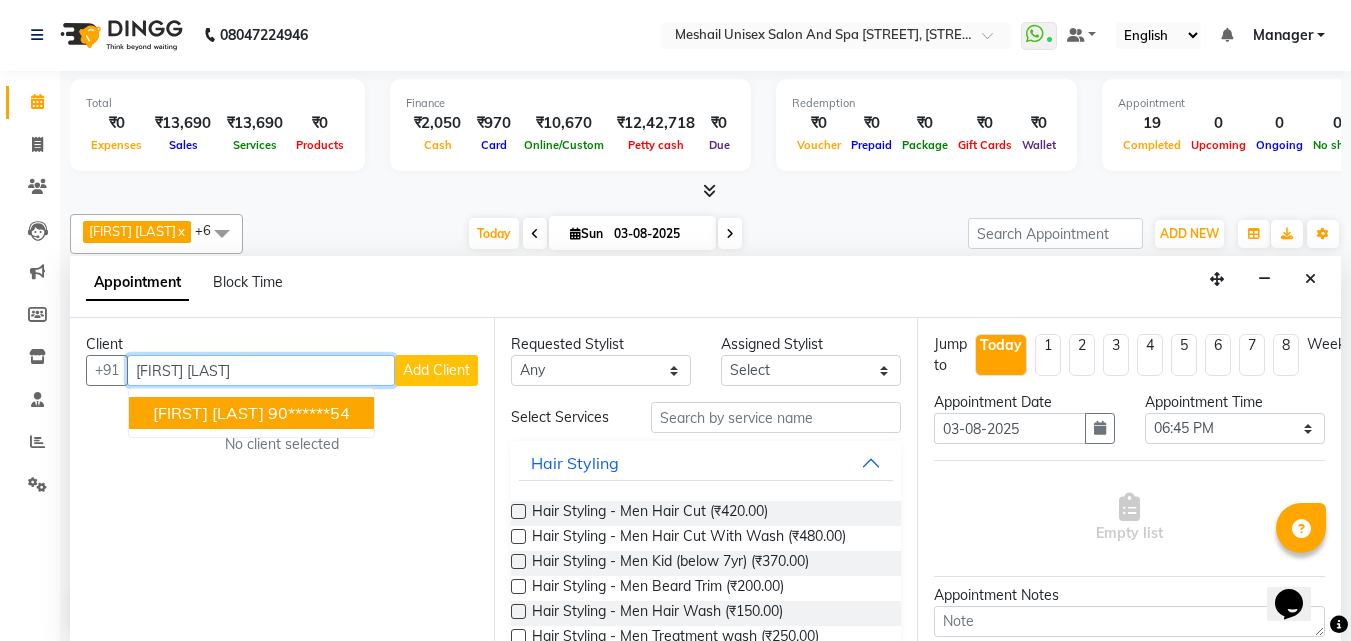 click on "[FIRST] [LAST]" at bounding box center [208, 413] 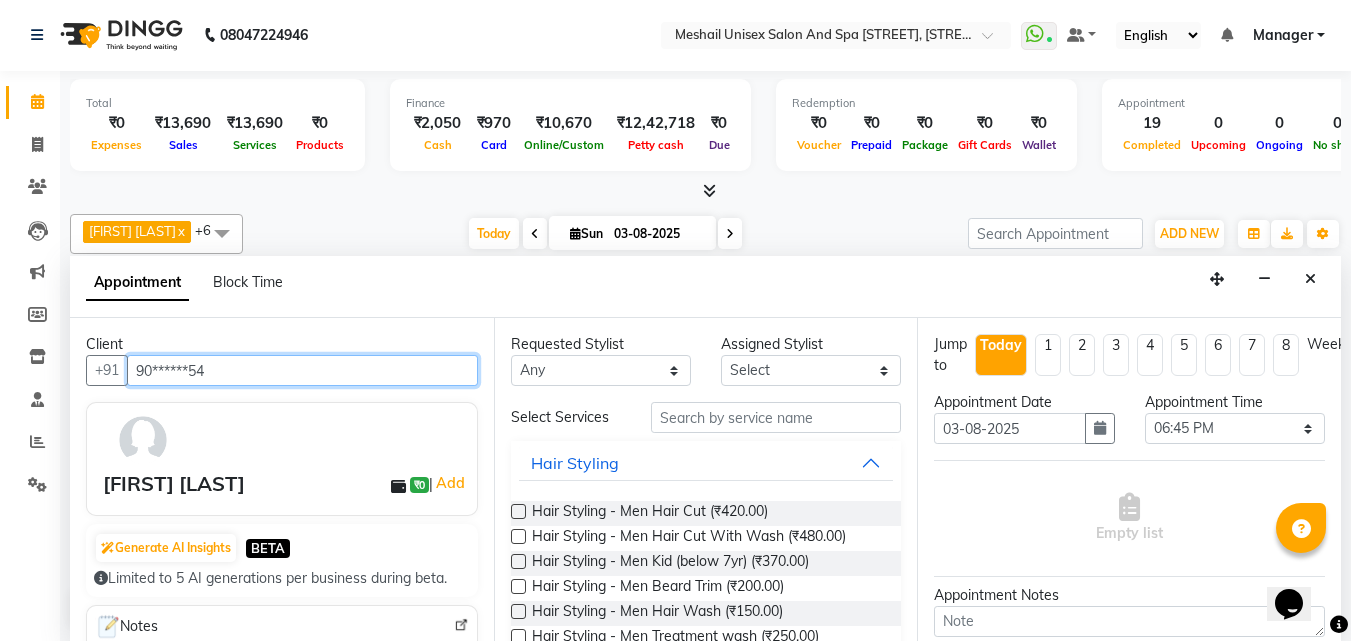 type on "90******54" 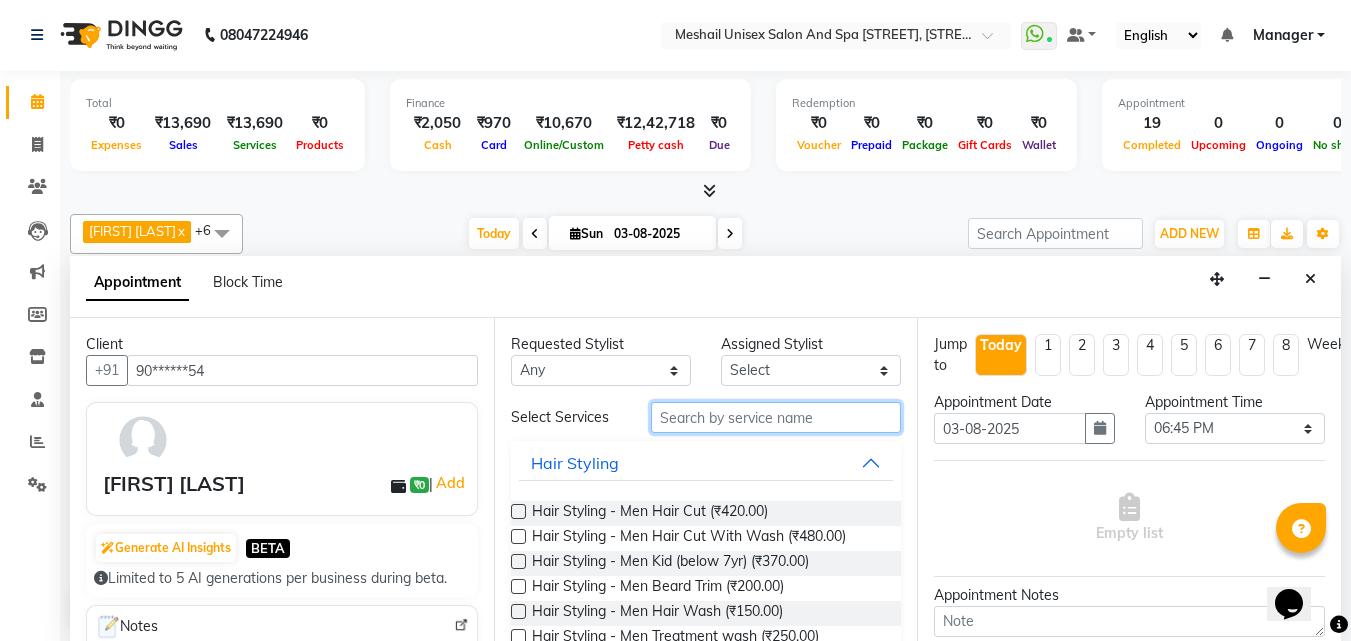 click at bounding box center [776, 417] 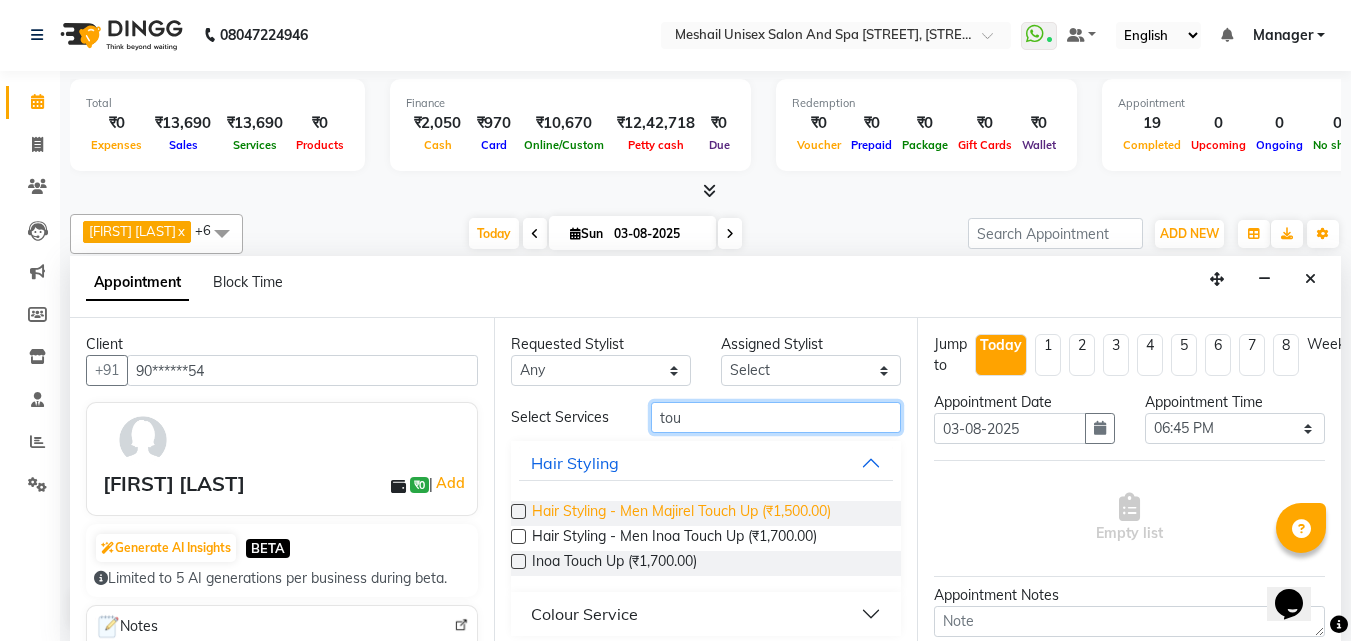type on "tou" 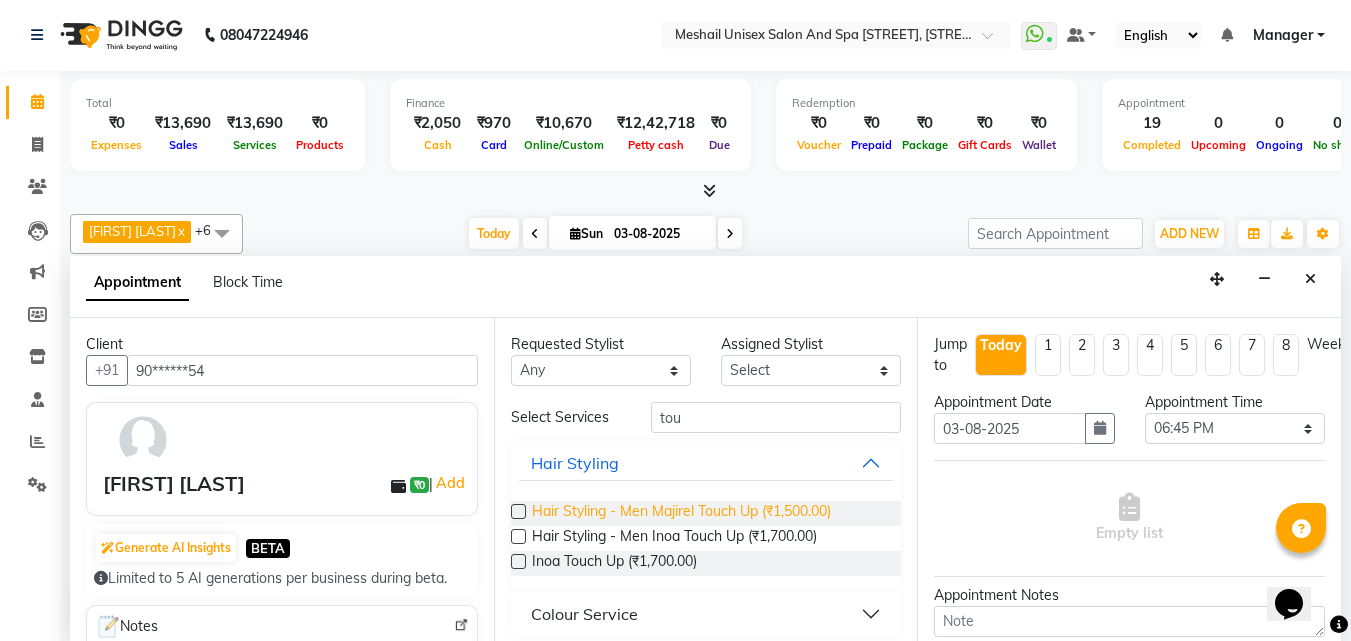 click on "Hair Styling - Men Majirel Touch Up (₹1,500.00)" at bounding box center [681, 513] 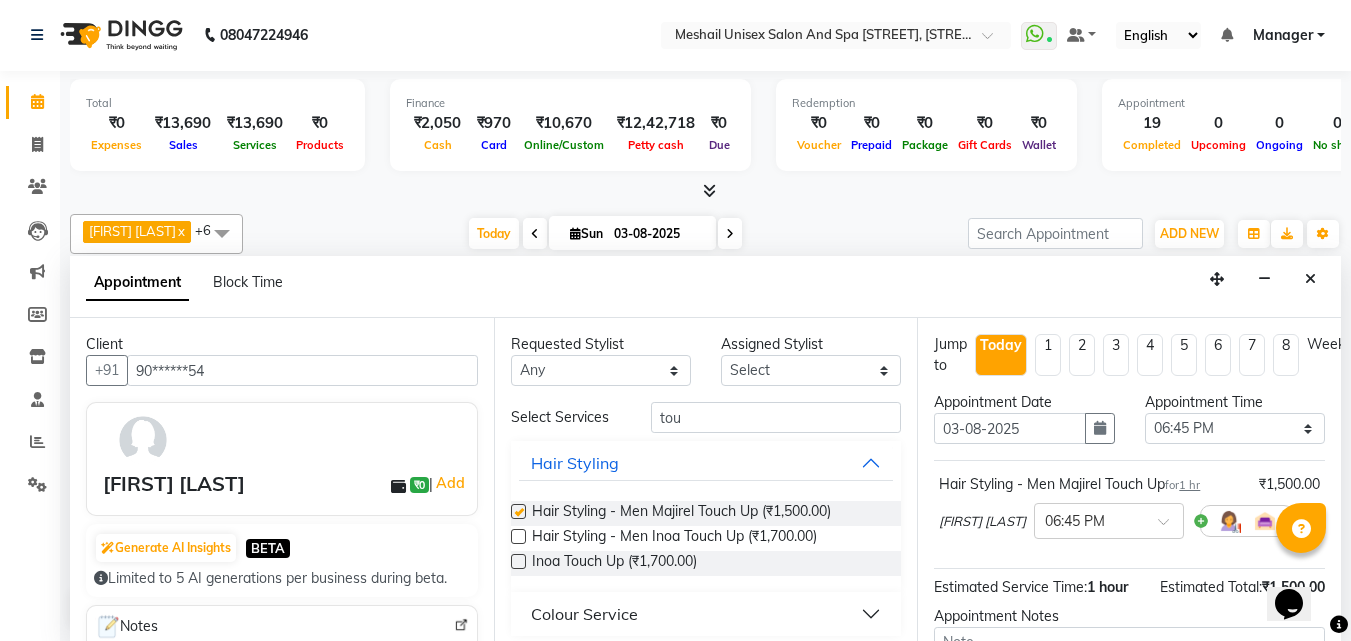 checkbox on "false" 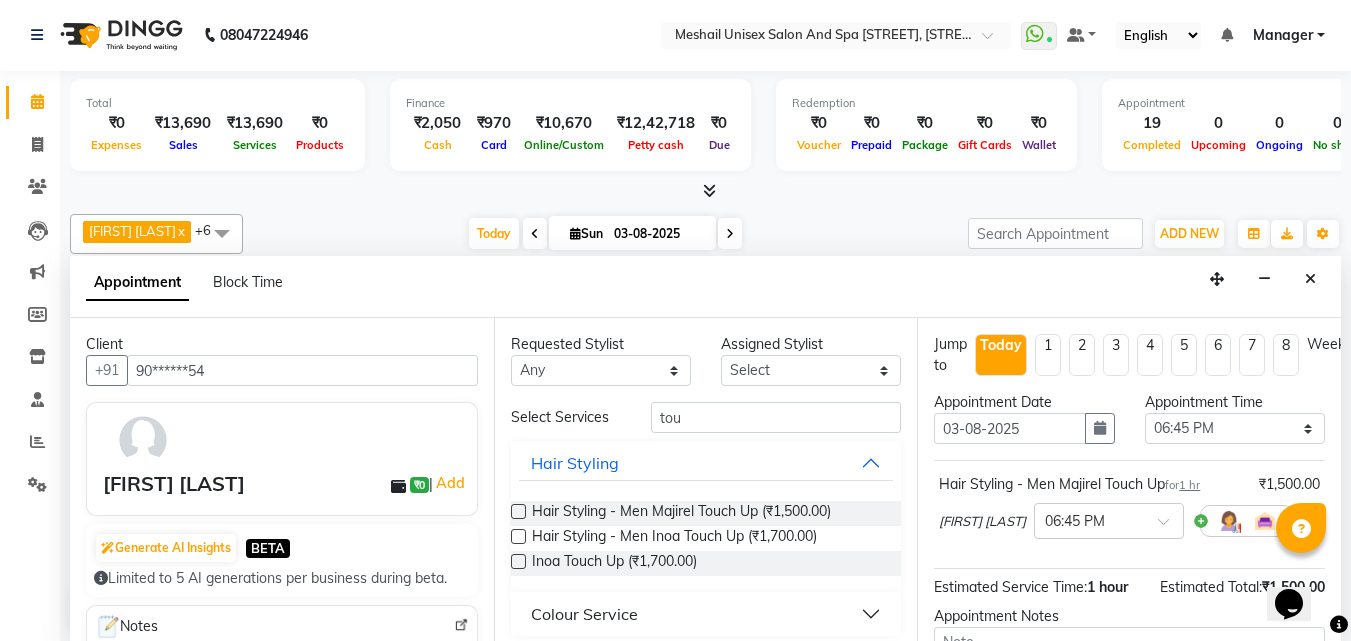 scroll, scrollTop: 221, scrollLeft: 0, axis: vertical 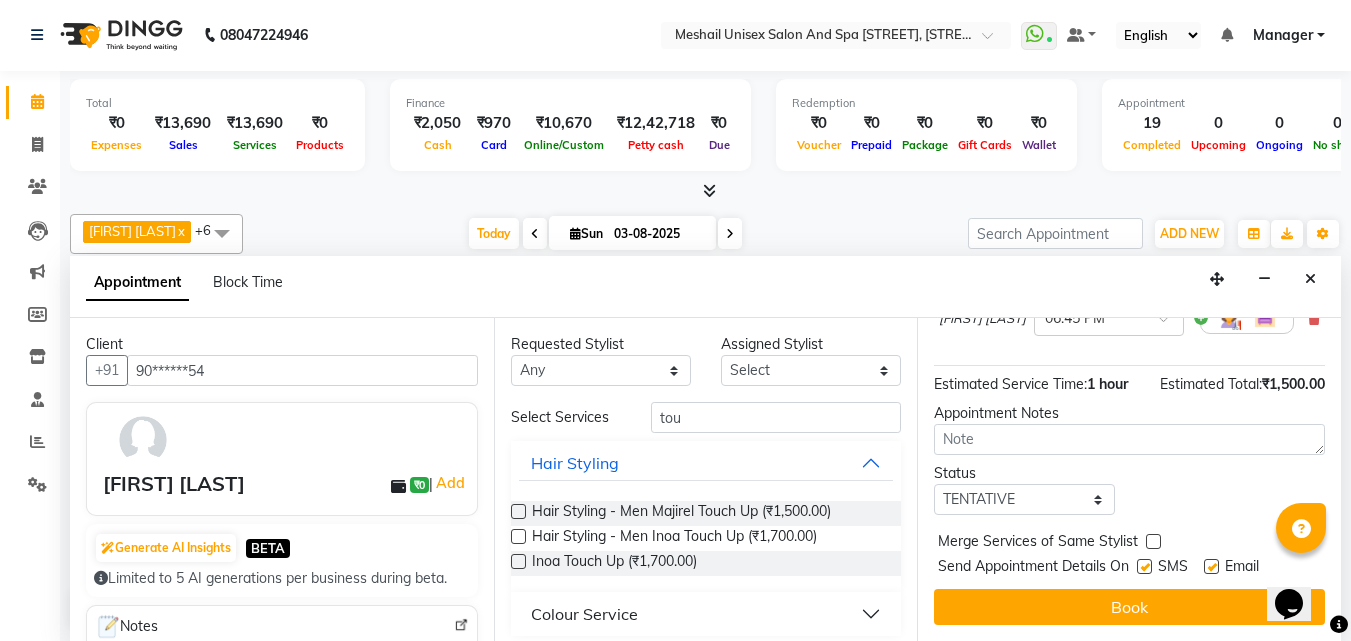 click at bounding box center [1144, 566] 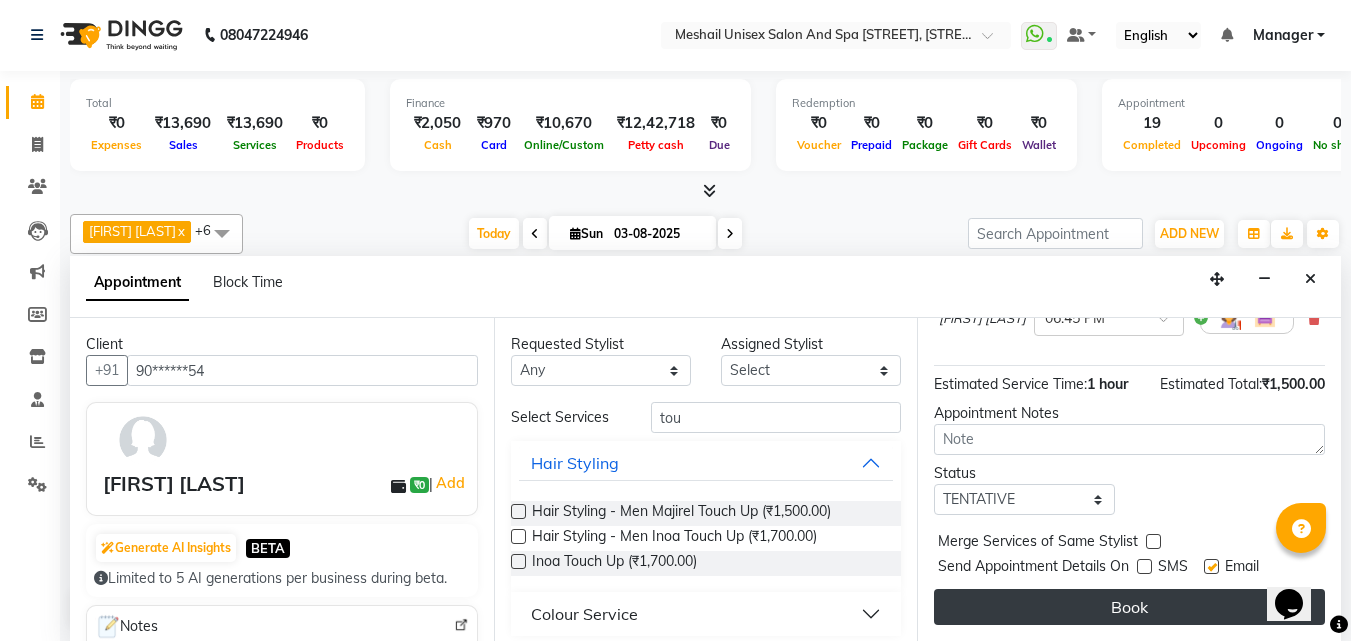 click on "Book" at bounding box center [1129, 607] 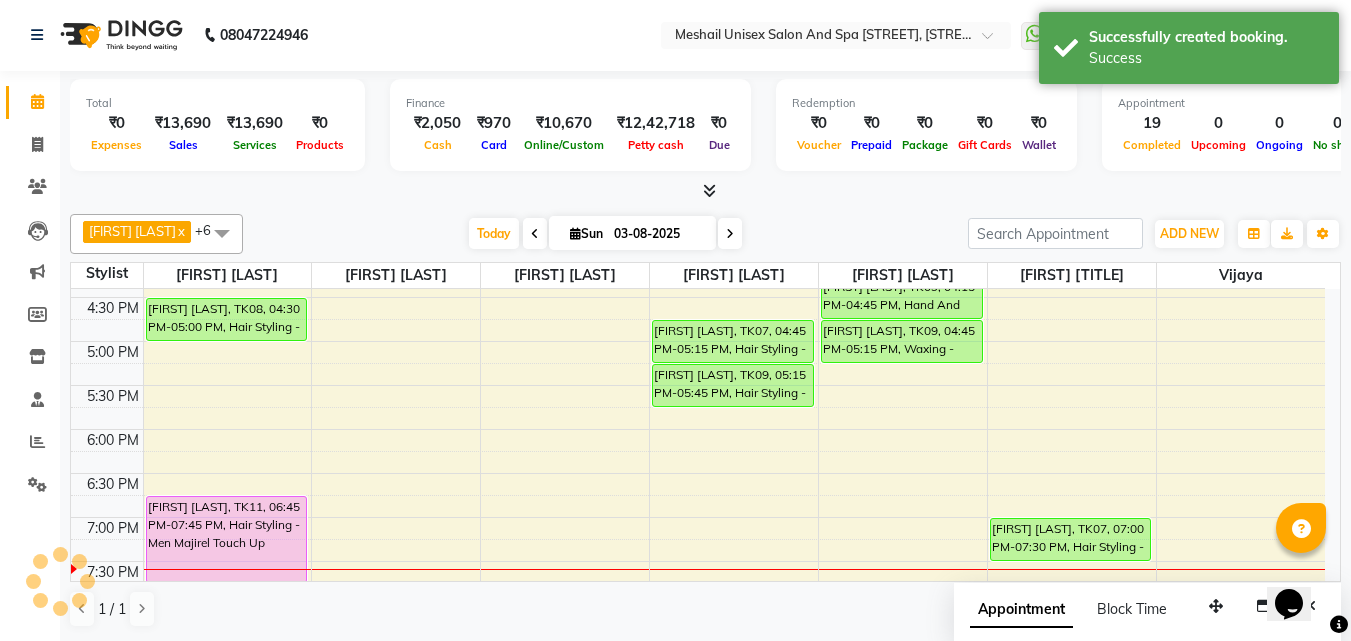 scroll, scrollTop: 0, scrollLeft: 0, axis: both 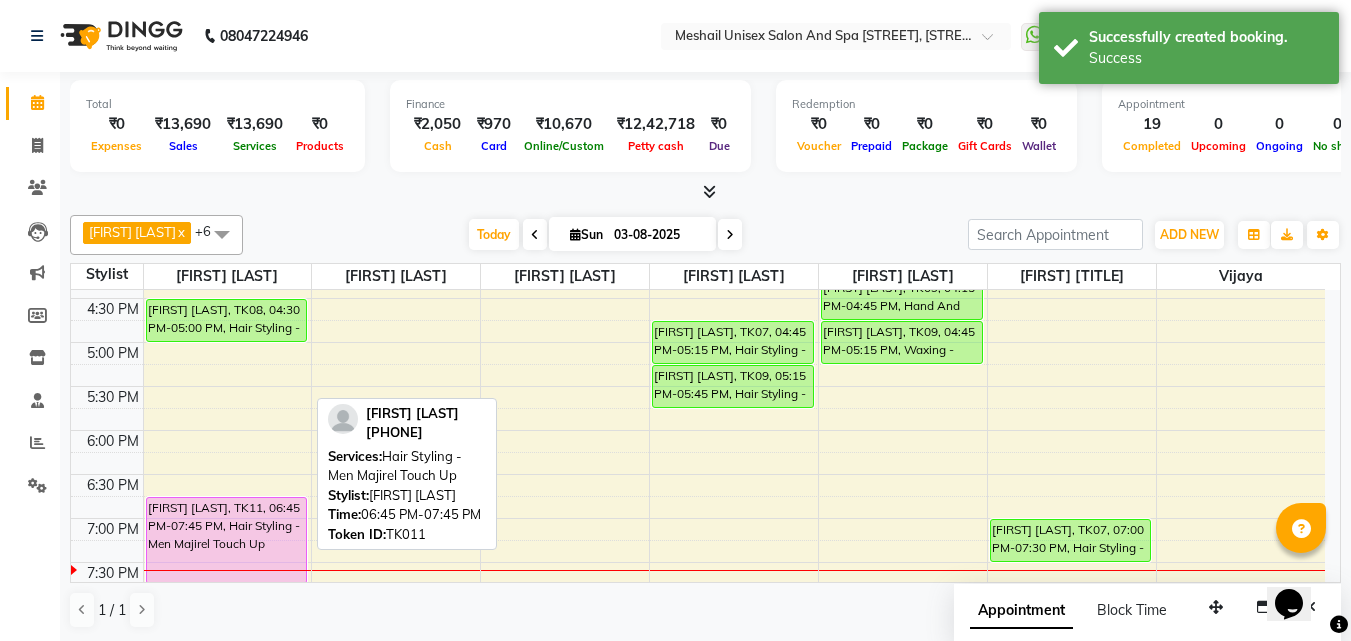 click on "[FIRST] [LAST], TK11, 06:45 PM-07:45 PM, Hair Styling - Men Majirel Touch Up" at bounding box center (227, 540) 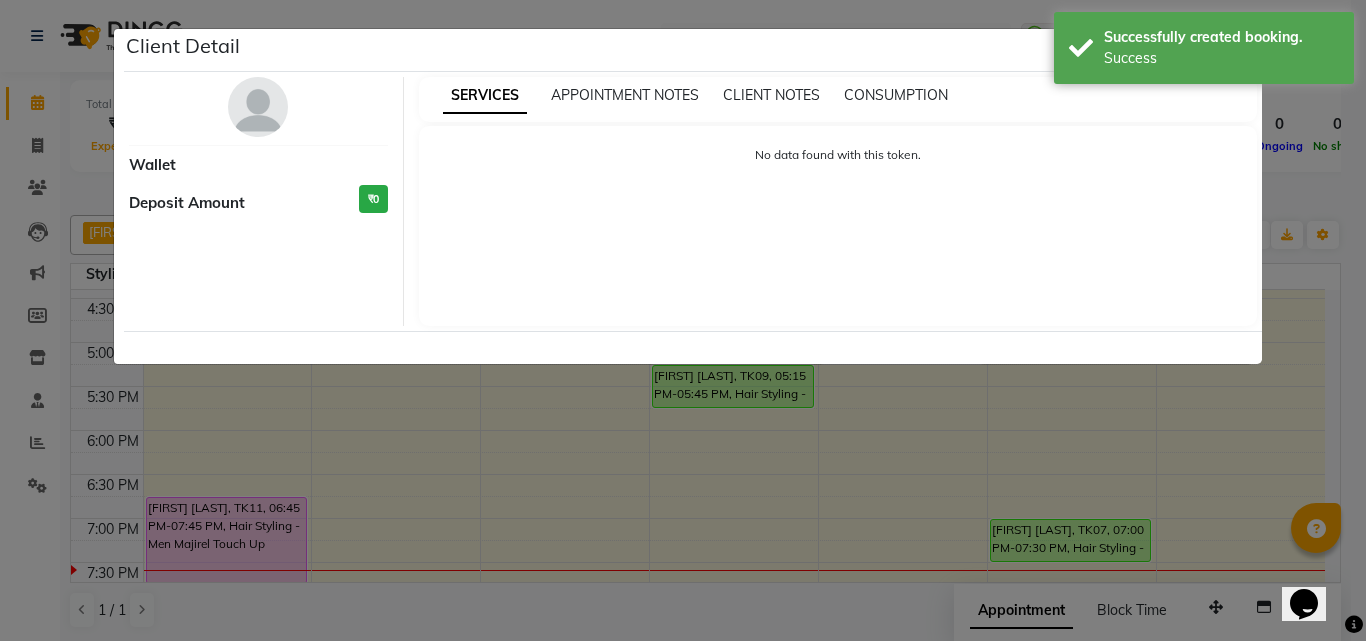 select on "7" 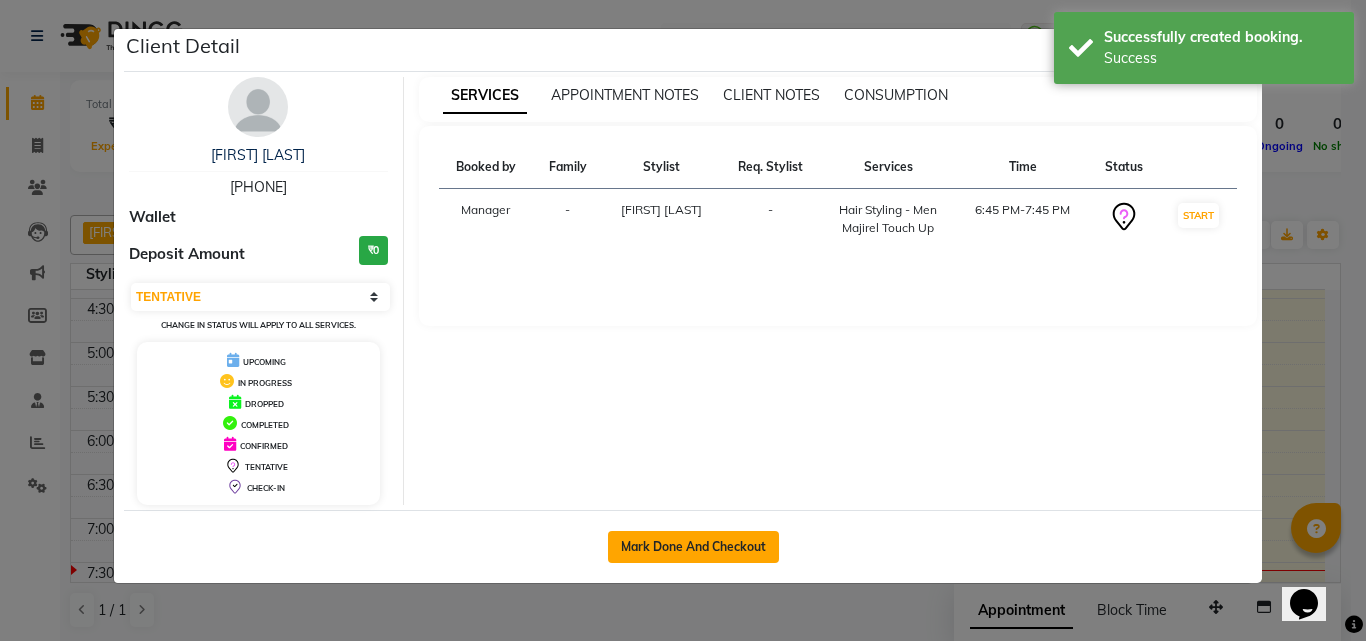 click on "Mark Done And Checkout" 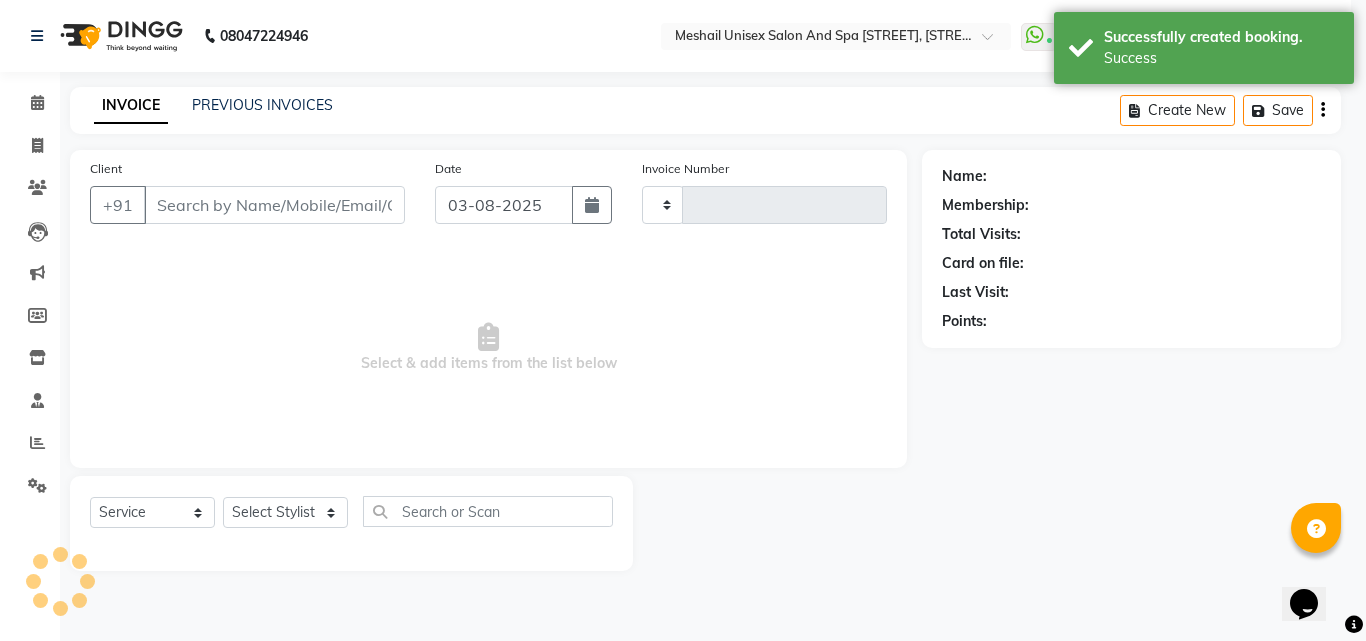 type on "2019" 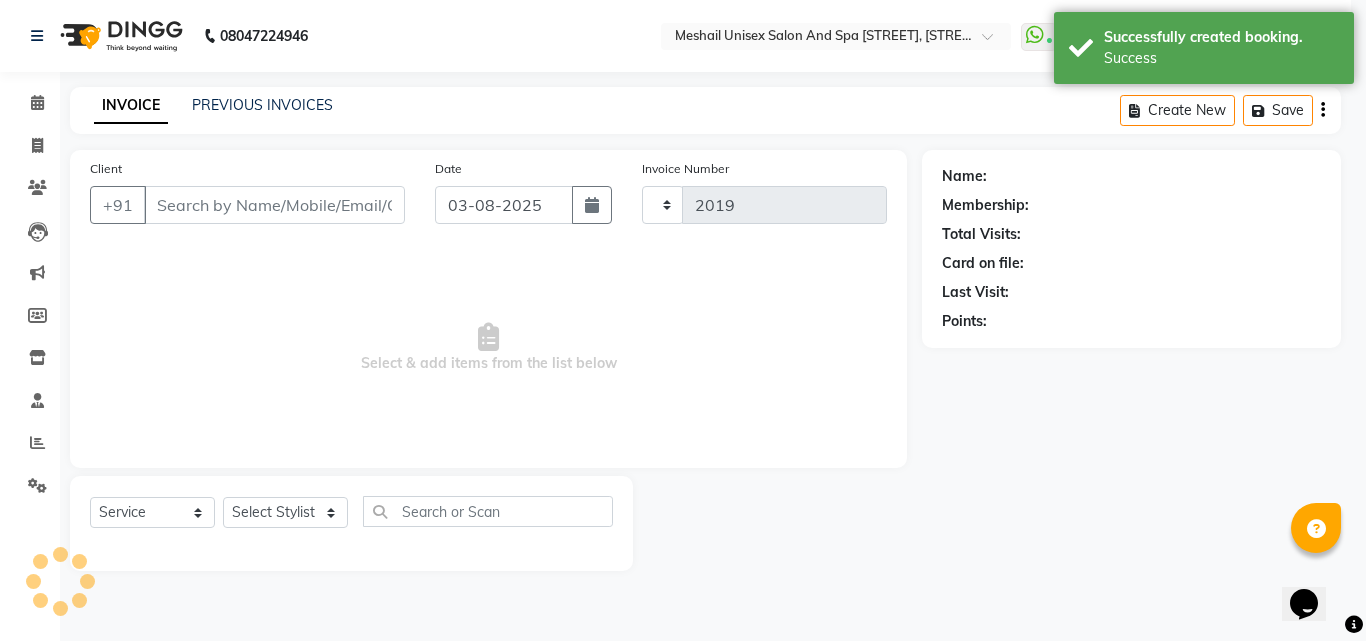 select on "6713" 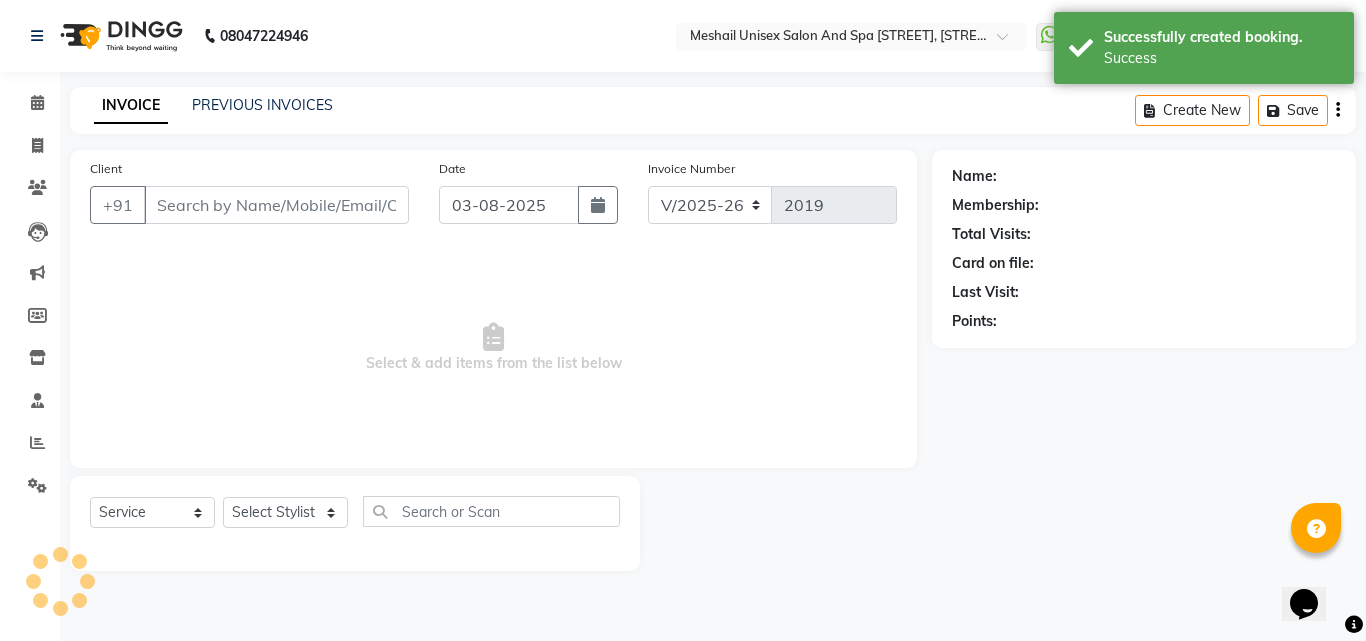 type on "90******54" 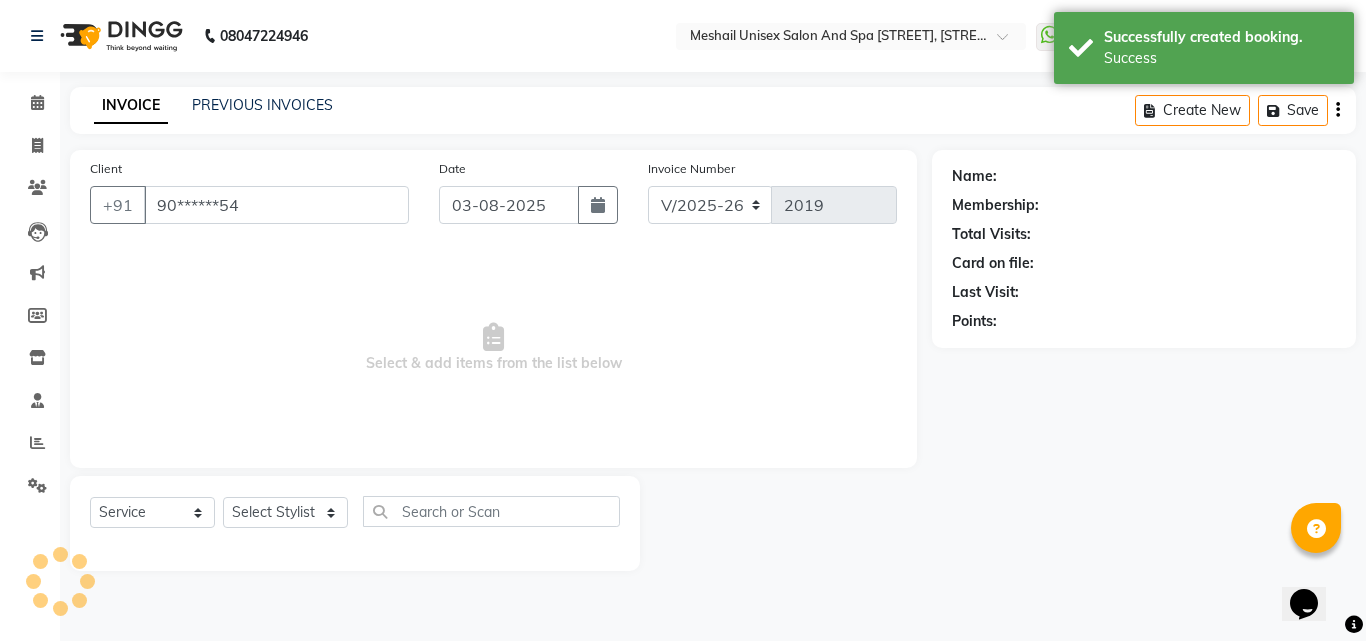 select on "[POSTAL_CODE]" 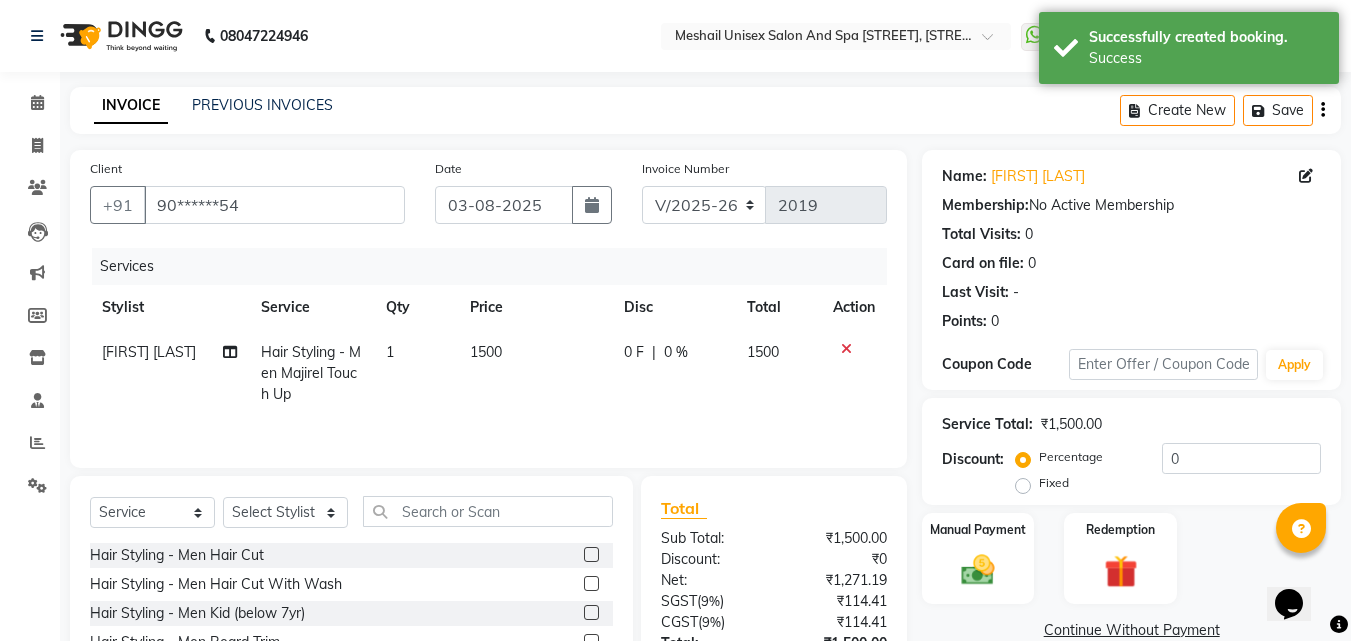 click on "1500" 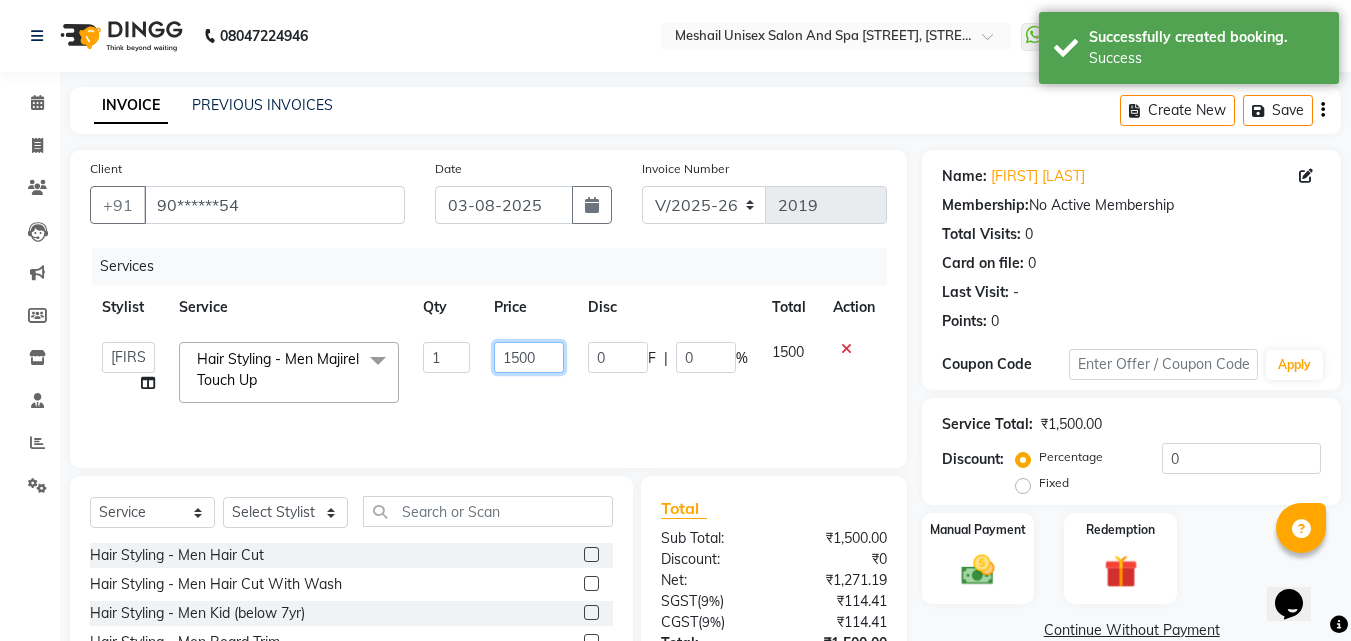 click on "1500" 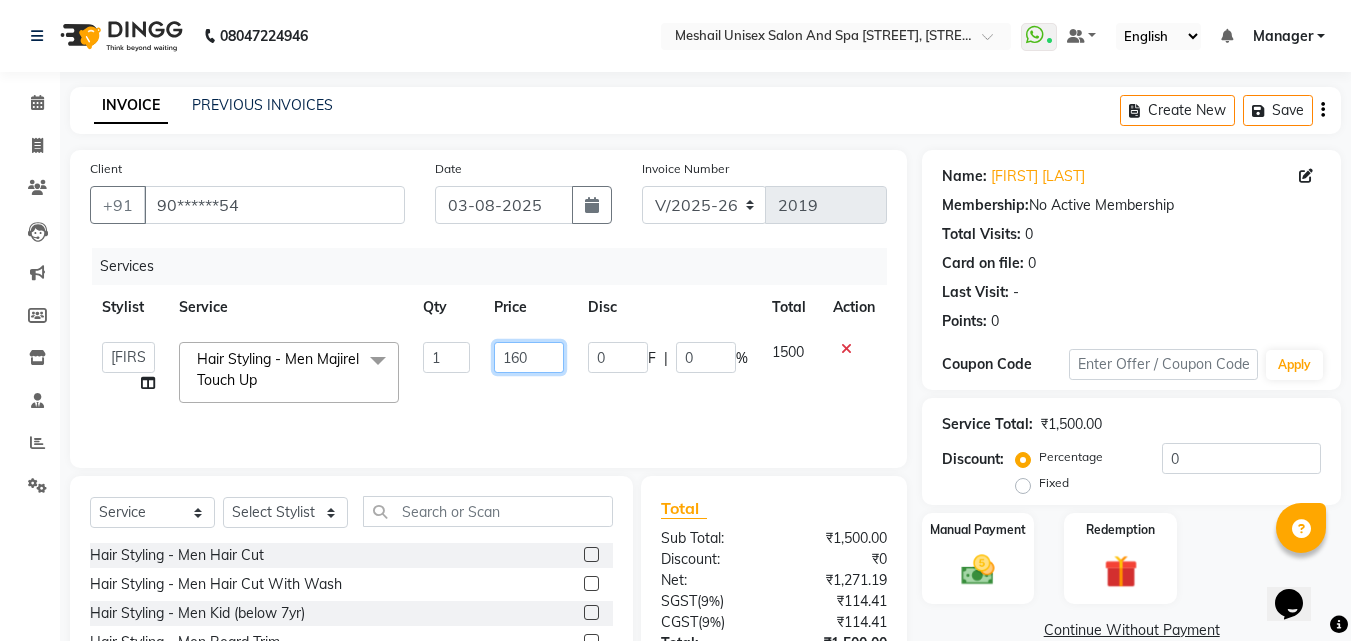 type on "1600" 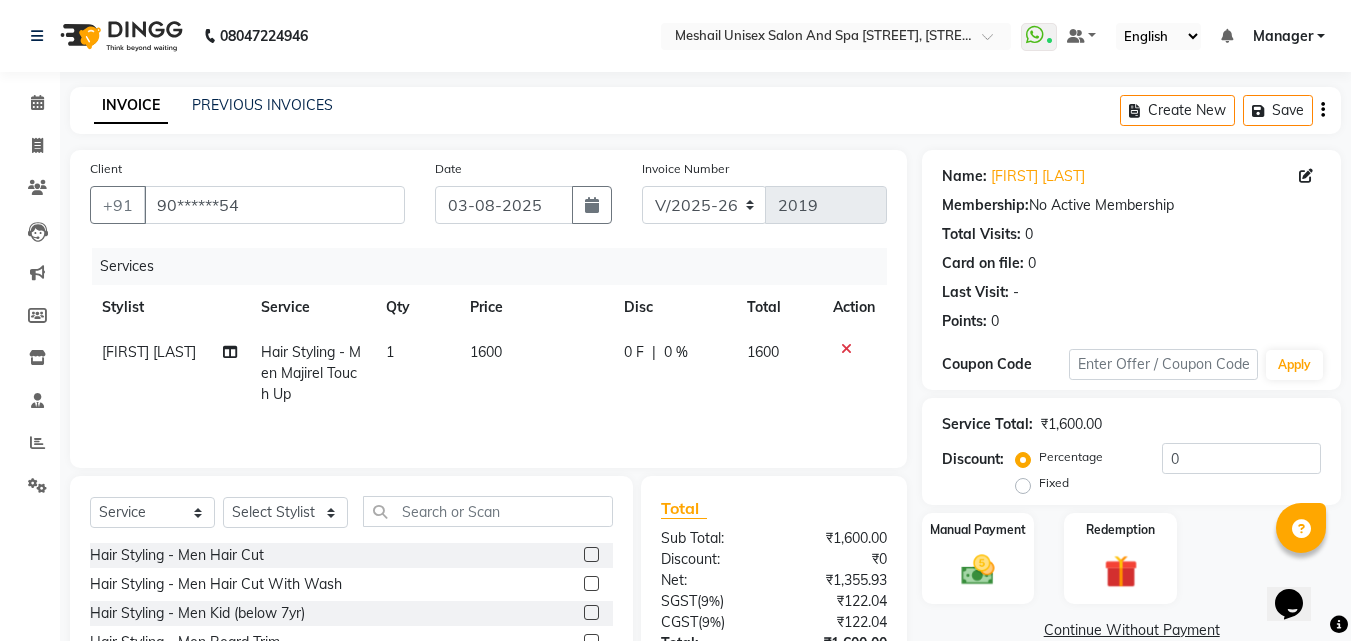click on "[FIRST] [LAST] Hair Styling - Men Majirel Touch Up 1 1600 0 F | 0 % 1600" 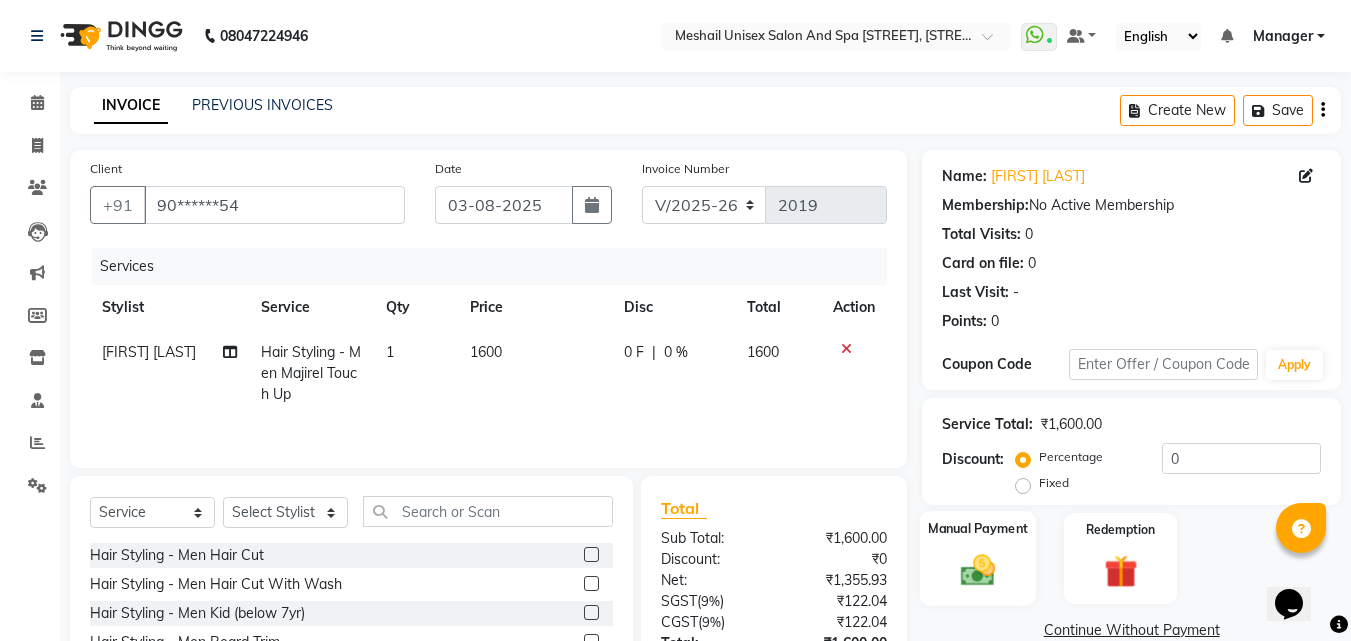 scroll, scrollTop: 160, scrollLeft: 0, axis: vertical 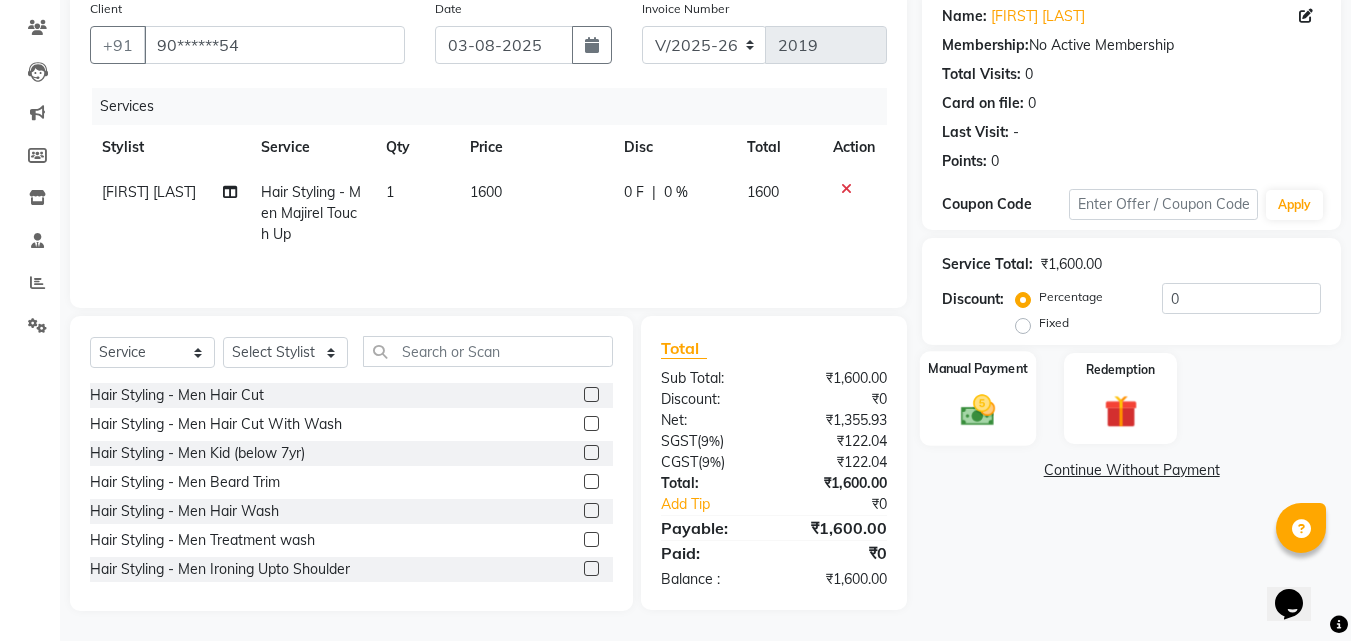 click on "Manual Payment" 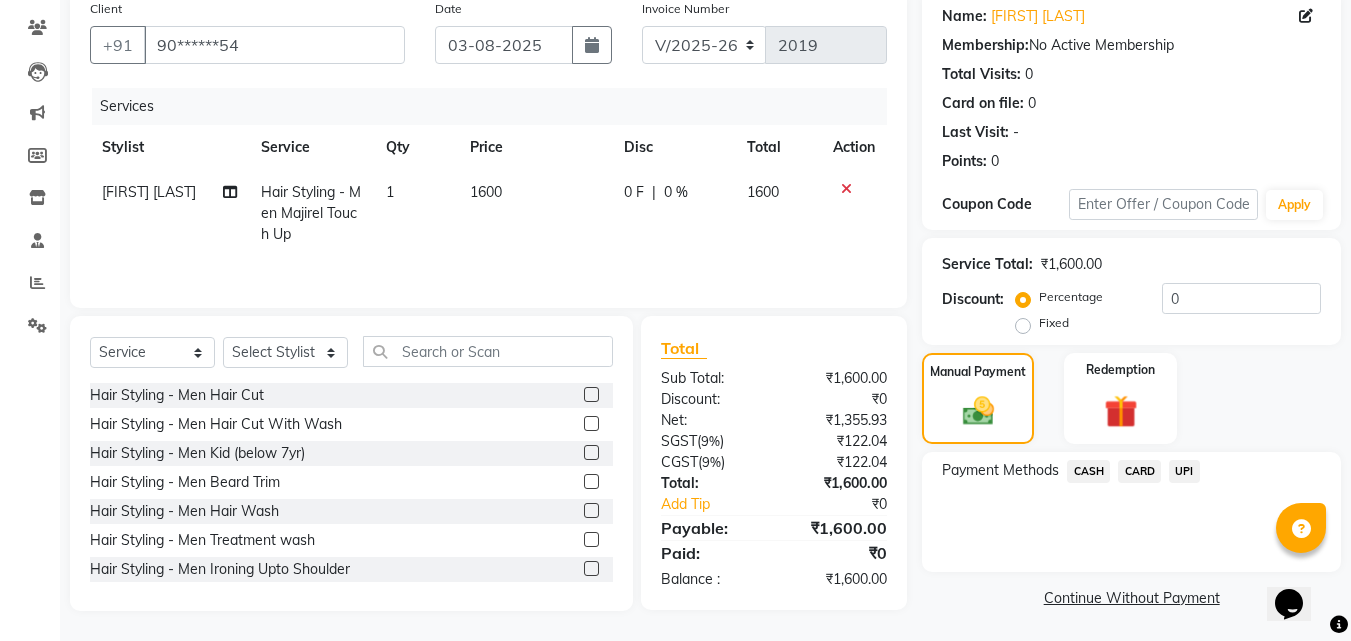 click on "UPI" 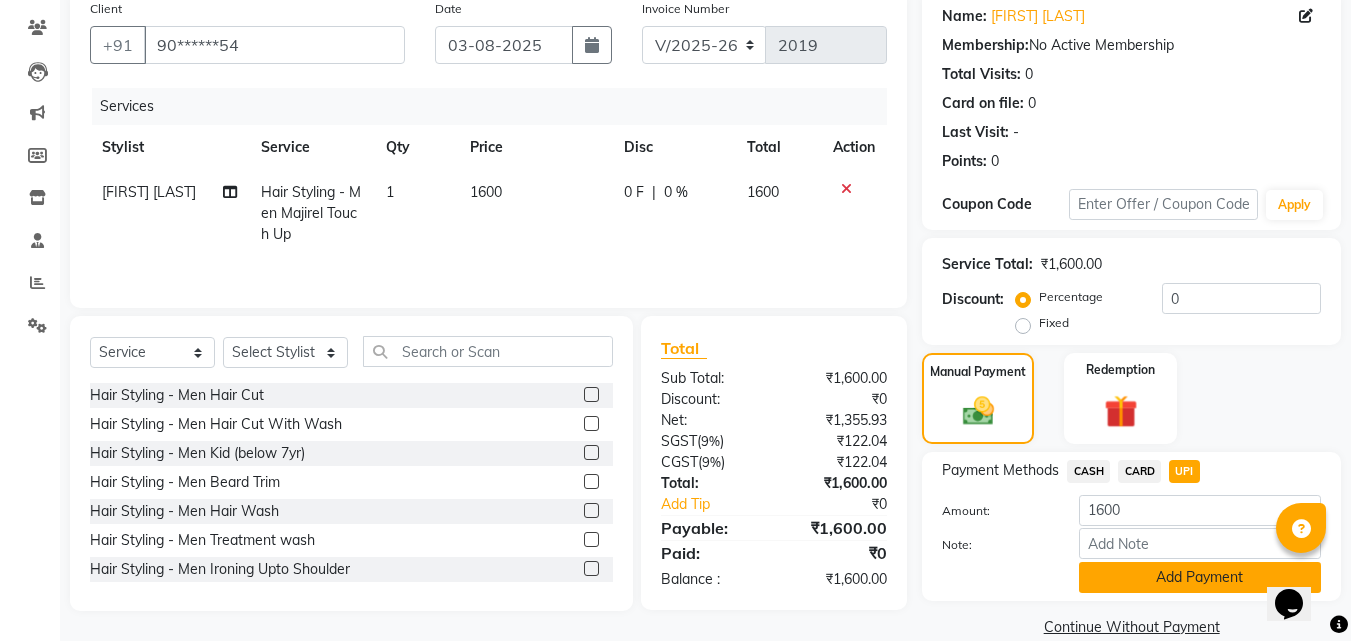 click on "Add Payment" 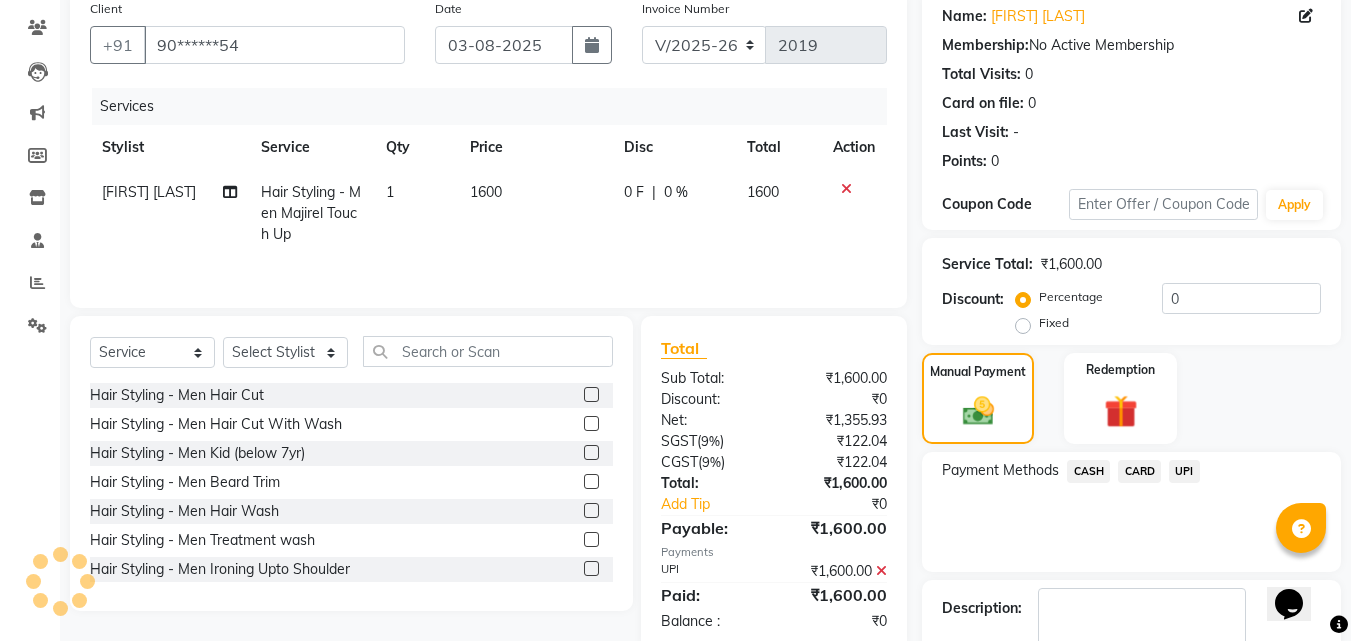 scroll, scrollTop: 275, scrollLeft: 0, axis: vertical 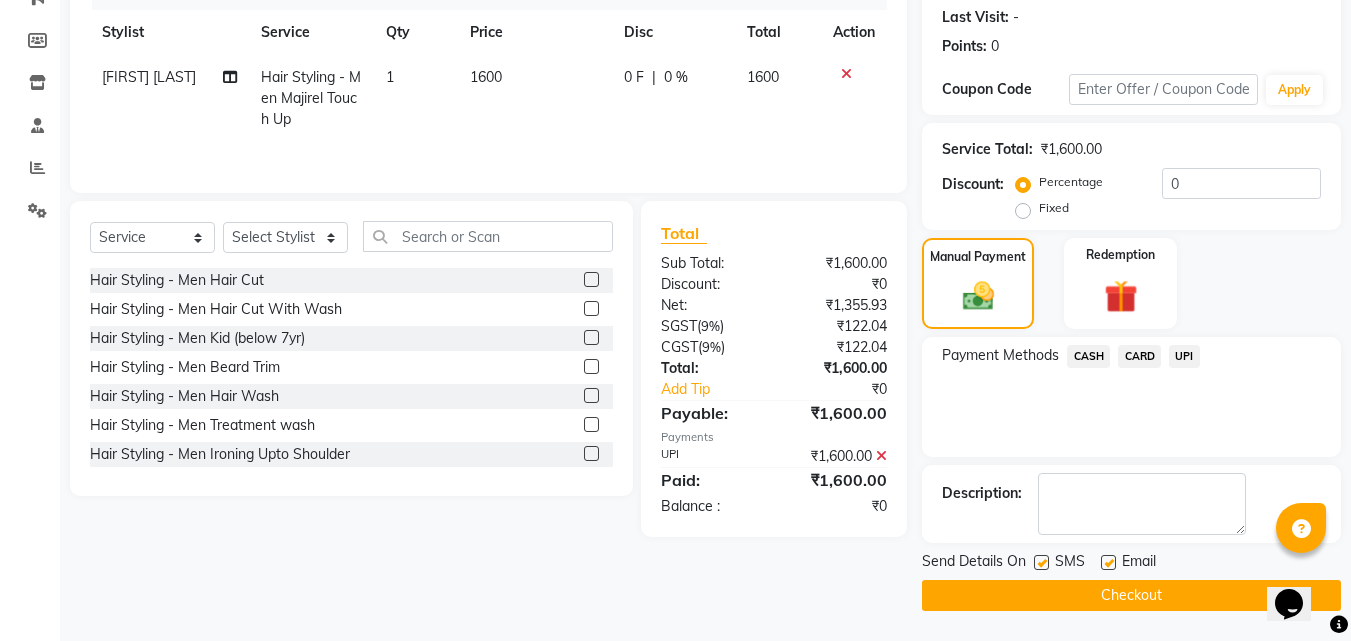 drag, startPoint x: 1044, startPoint y: 558, endPoint x: 1064, endPoint y: 606, distance: 52 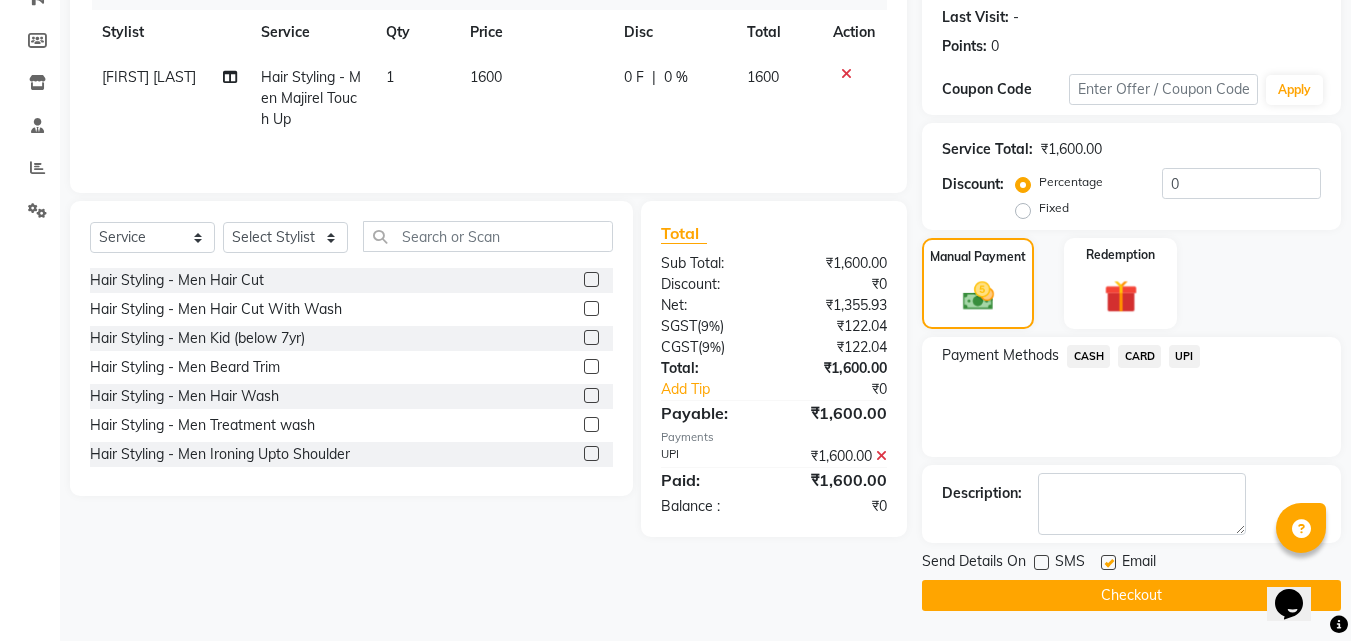 click on "Checkout" 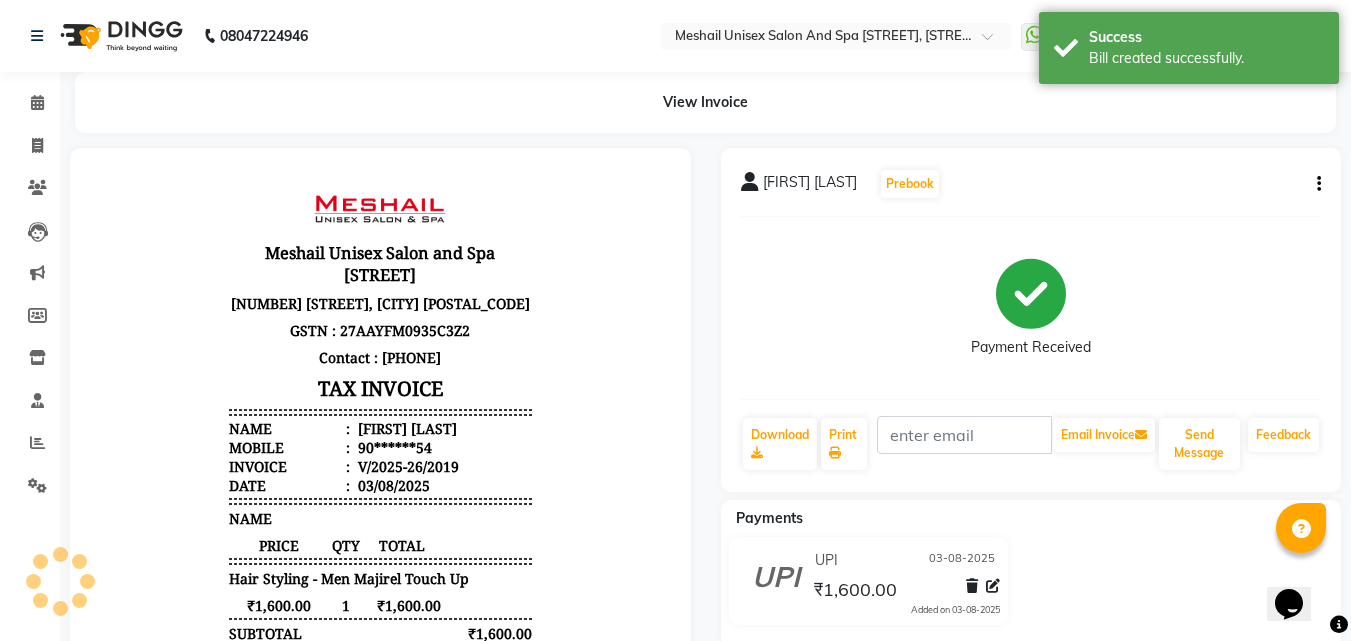scroll, scrollTop: 0, scrollLeft: 0, axis: both 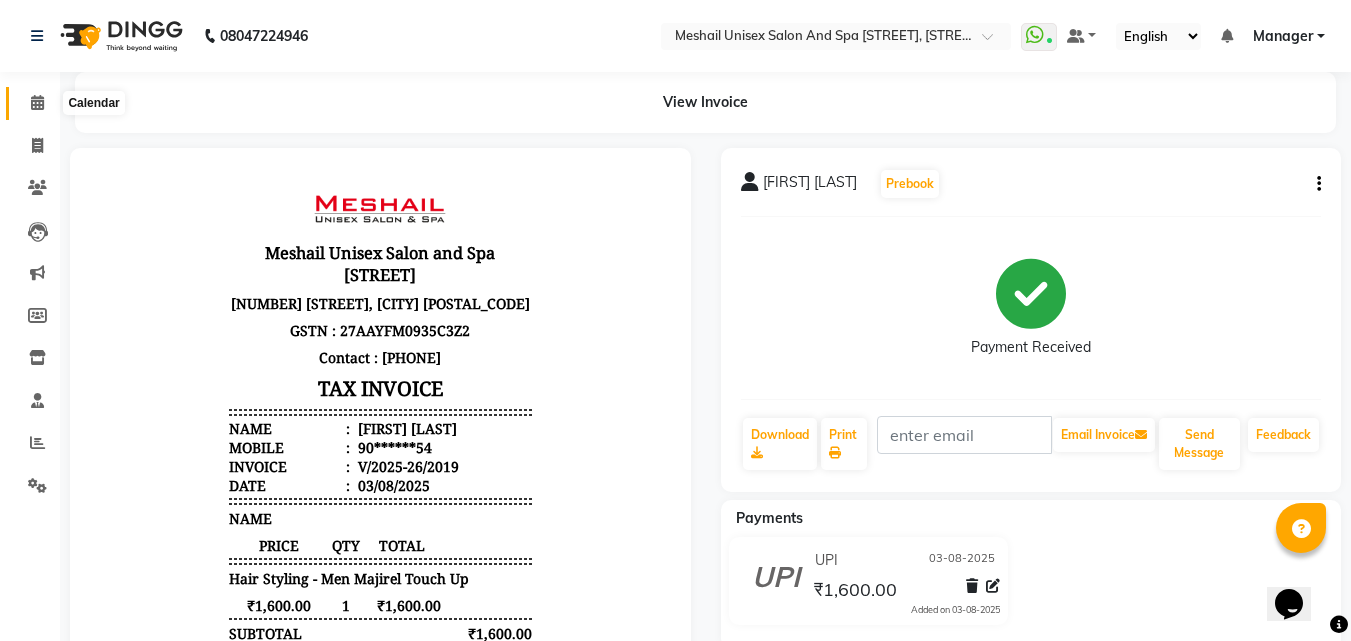 click 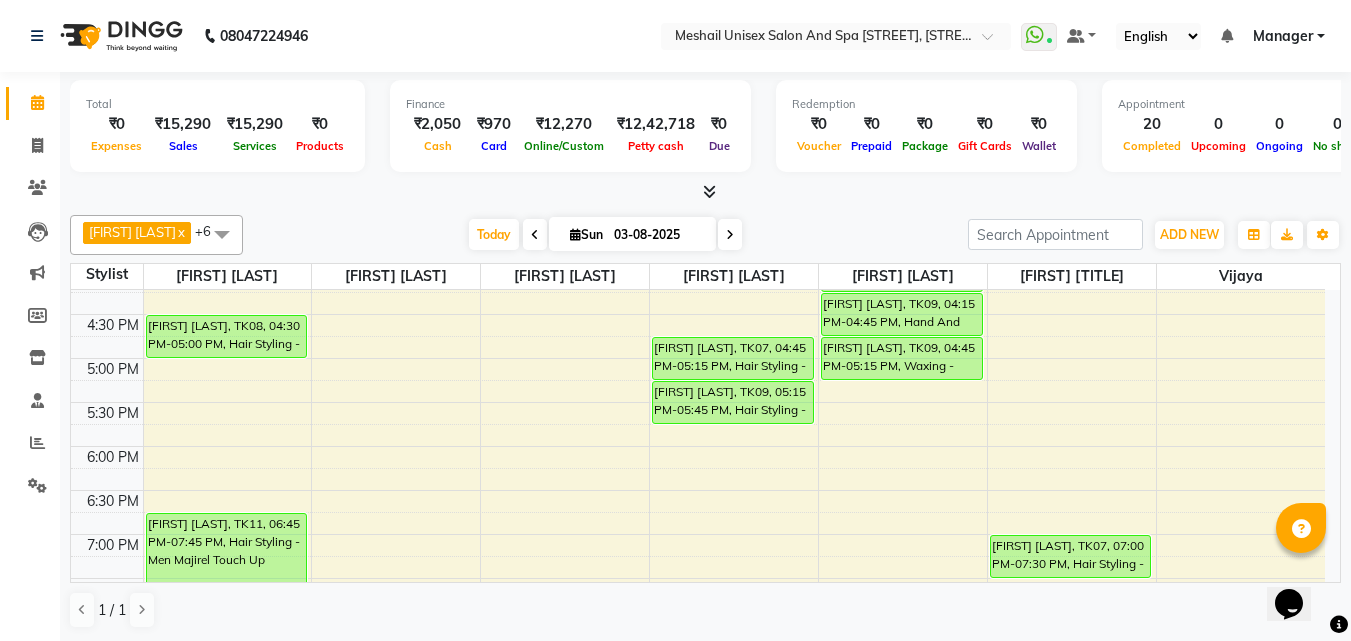 scroll, scrollTop: 851, scrollLeft: 0, axis: vertical 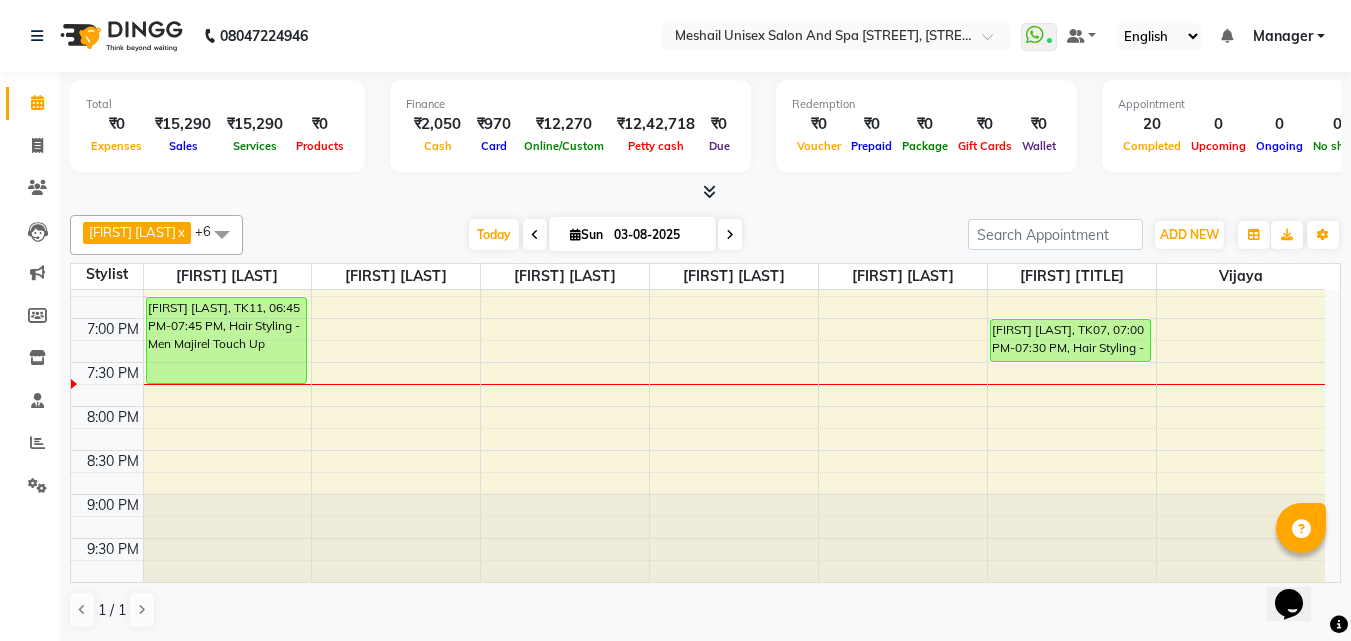 click on "9:00 AM 9:30 AM 10:00 AM 10:30 AM 11:00 AM 11:30 AM 12:00 PM 12:30 PM 1:00 PM 1:30 PM 2:00 PM 2:30 PM 3:00 PM 3:30 PM 4:00 PM 4:30 PM 5:00 PM 5:30 PM 6:00 PM 6:30 PM 7:00 PM 7:30 PM 8:00 PM 8:30 PM 9:00 PM 9:30 PM    [FIRST] [LAST], TK02, 11:45 AM-12:15 PM, Hair Styling - Women Hair Blowdry Up To Shoulder    [FIRST] [LAST], TK04, 01:15 PM-02:30 PM, Inoa Touch Up,Hair Styling - Women Hair Cut    [FIRST] [LAST], TK08, 04:30 PM-05:00 PM, Hair Styling - Women Hair Cut With Wash    [FIRST] [LAST], TK11, 06:45 PM-07:45 PM, Hair Styling - Men Majirel Touch Up    [FIRST] [LAST], TK01, 10:30 AM-11:15 AM, Inoa Touch Up    [FIRST] [LAST], TK03, 01:45 PM-02:15 PM, Hair Styling - Women Hair Cut With Wash    [FIRST] [LAST], TK10, 03:00 PM-03:30 PM, Hair Styling - Women Hair Cut With Wash    [FIRST] [LAST], TK10, 03:30 PM-04:00 PM, Hair Styling - Men Hair Cut With Wash    [FIRST] [LAST], TK07, 04:45 PM-05:15 PM, Hair Styling - Women Hair Cut    [FIRST] [LAST], TK09, 05:15 PM-05:45 PM, Hair Styling - Women Hair Cut" at bounding box center [698, 10] 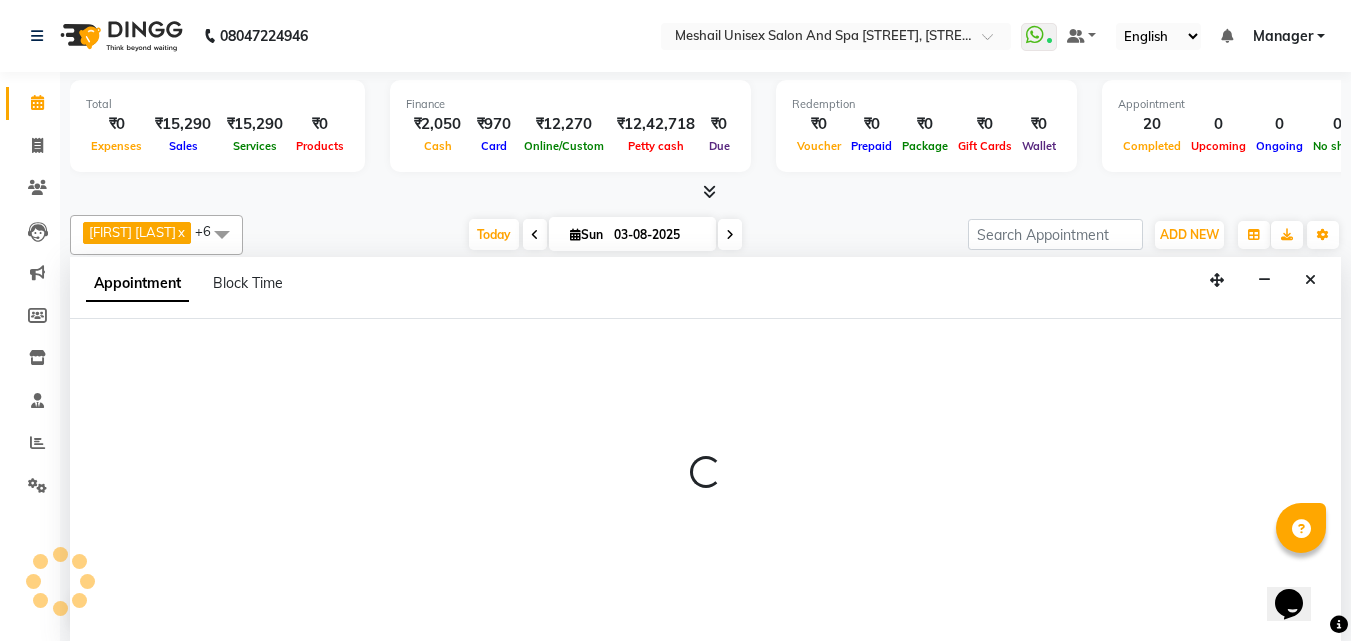 select on "[POSTAL_CODE]" 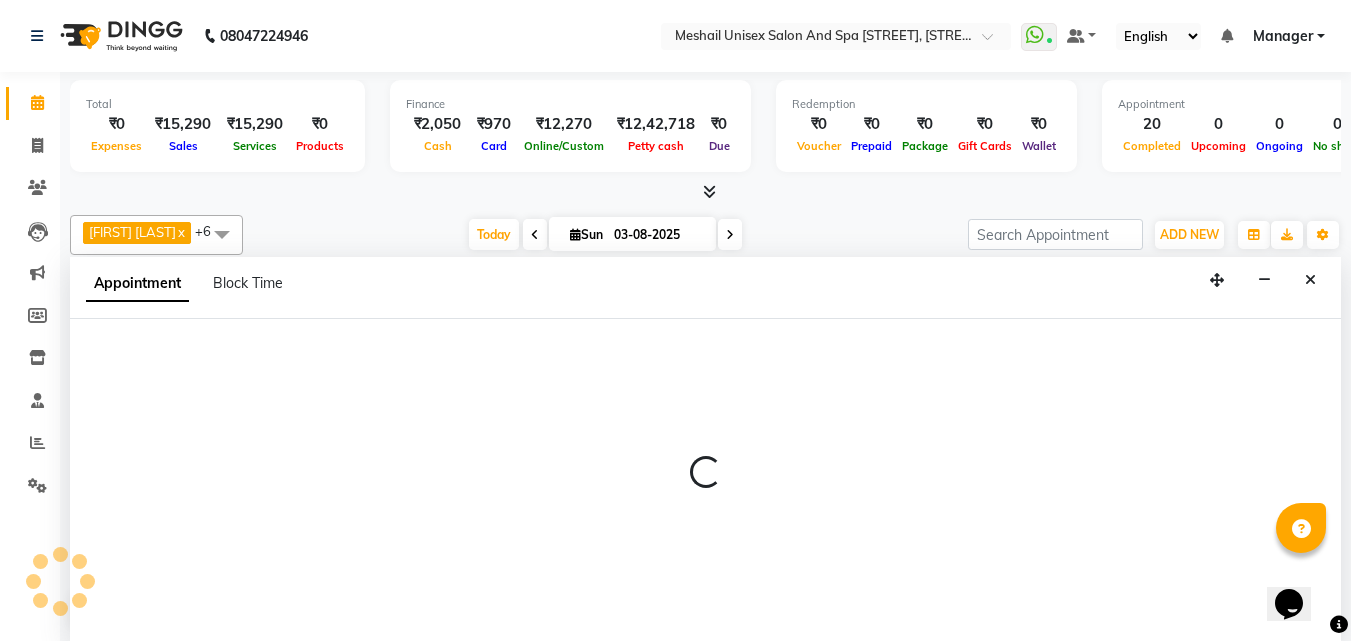 select on "tentative" 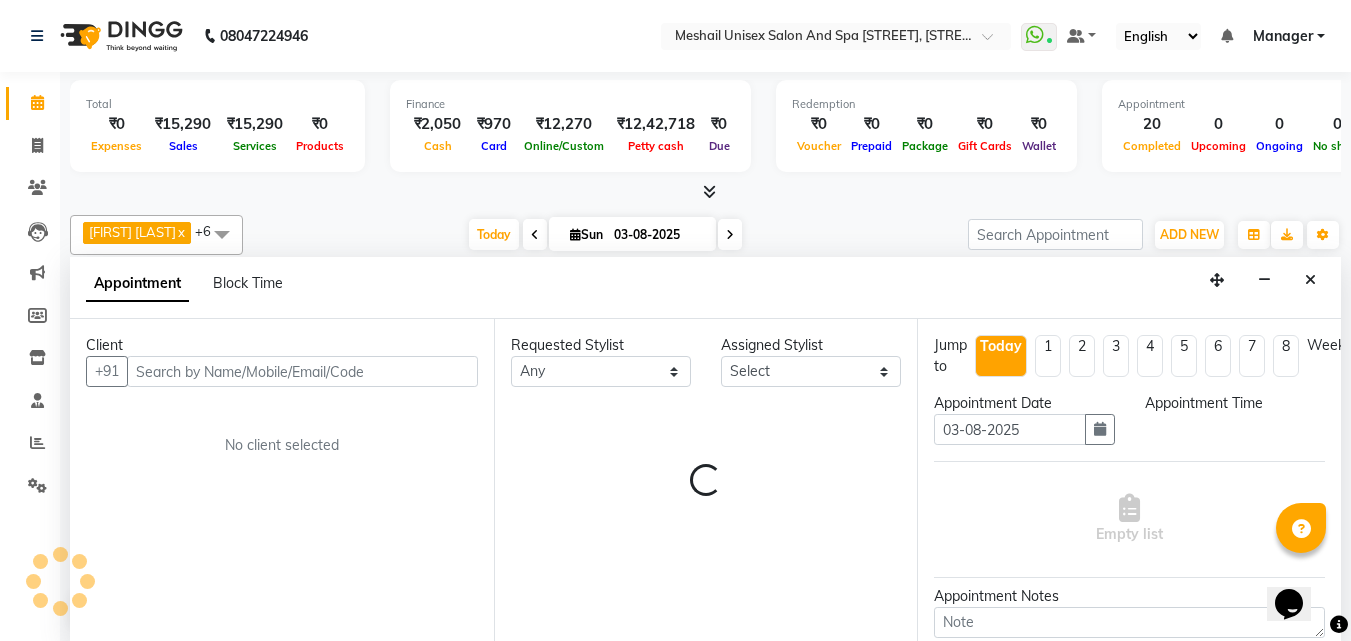 scroll, scrollTop: 1, scrollLeft: 0, axis: vertical 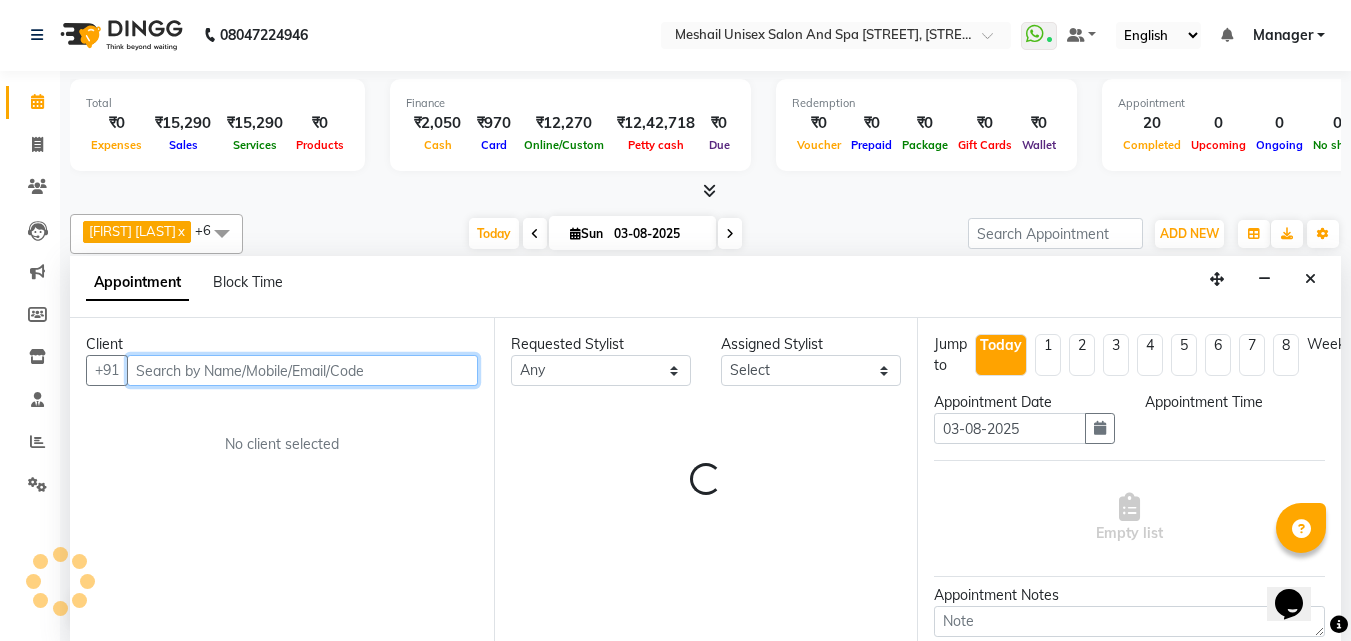 select on "1185" 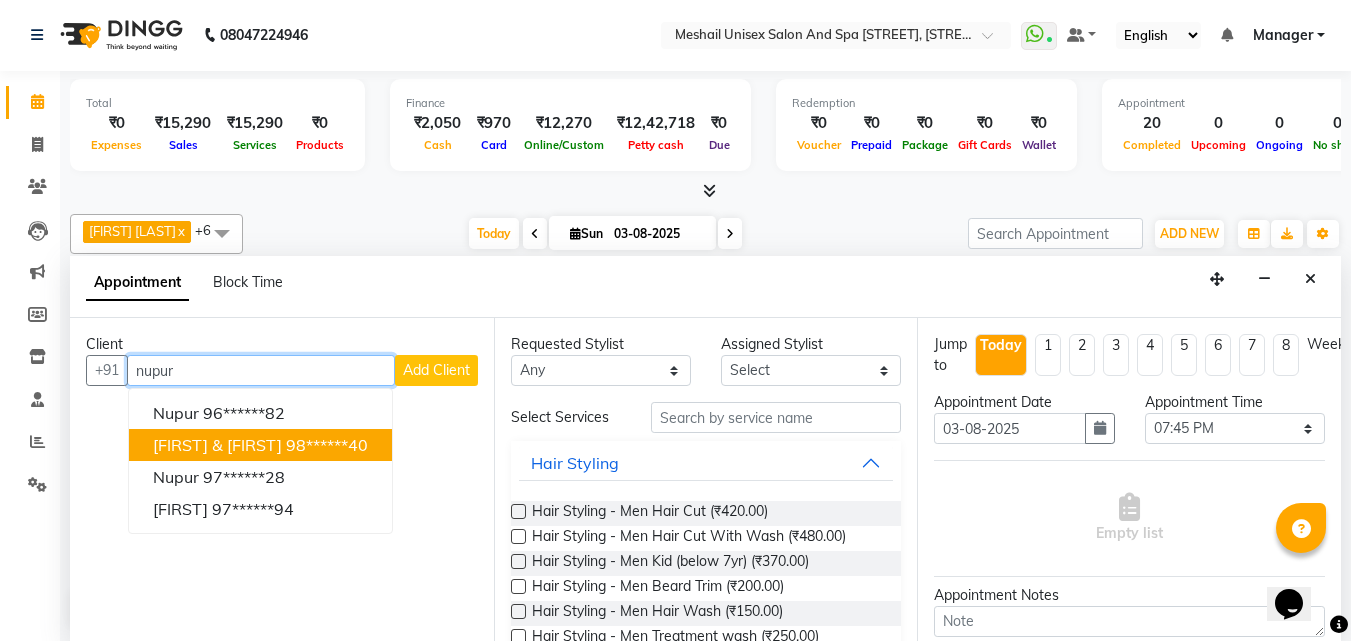 click on "98******40" at bounding box center (327, 445) 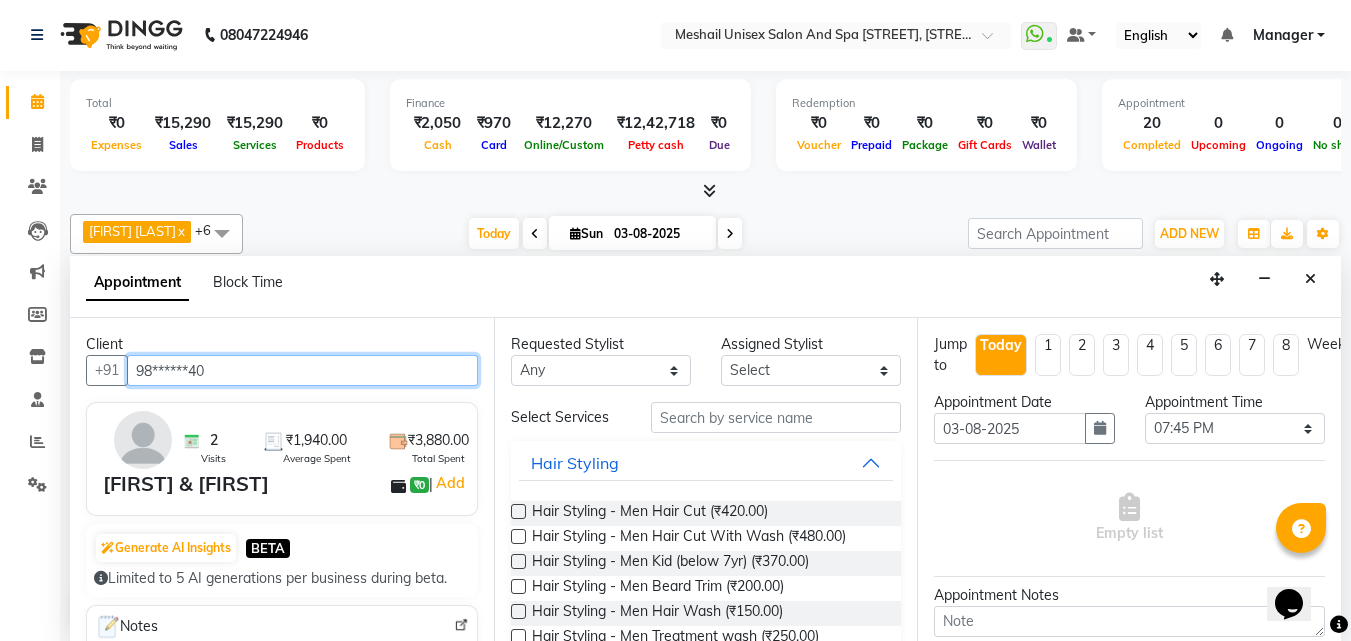 type on "98******40" 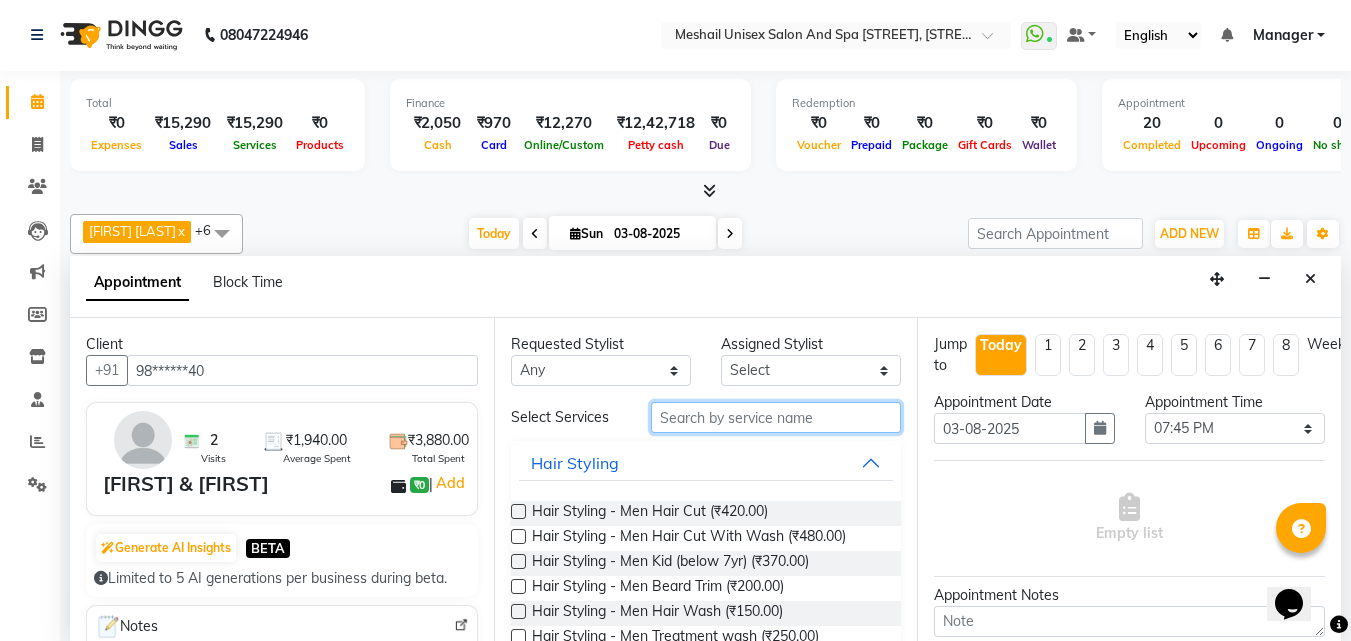 click at bounding box center [776, 417] 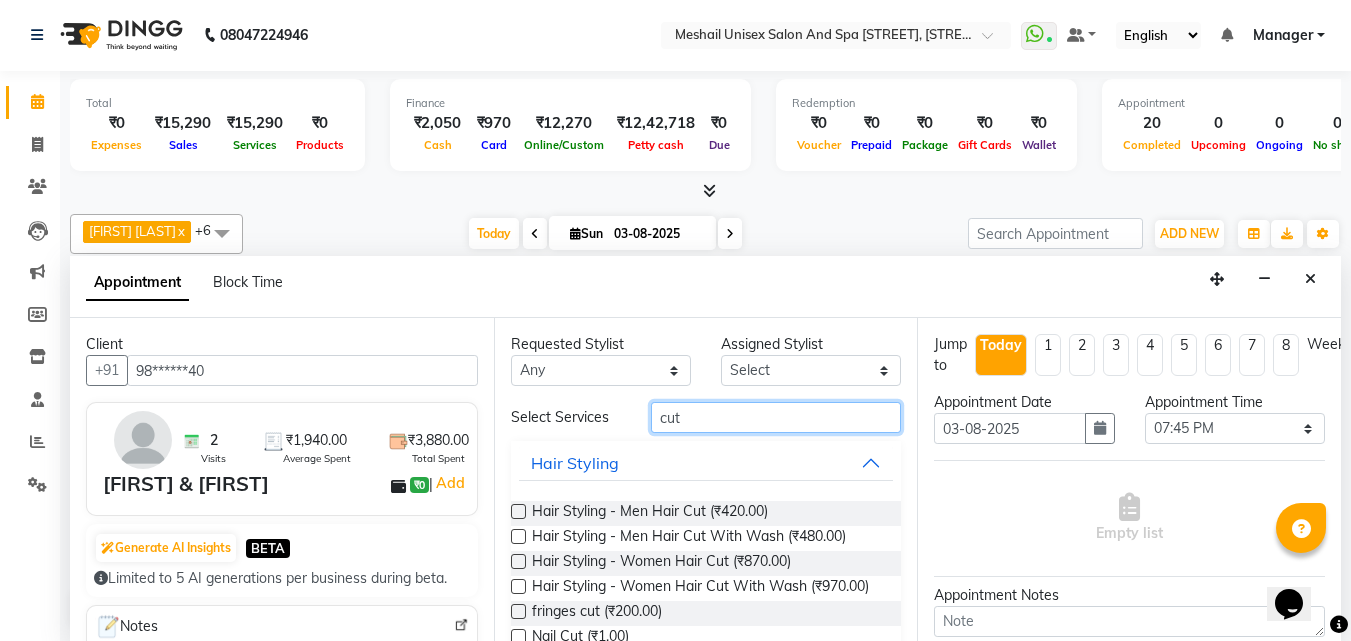 type on "cut" 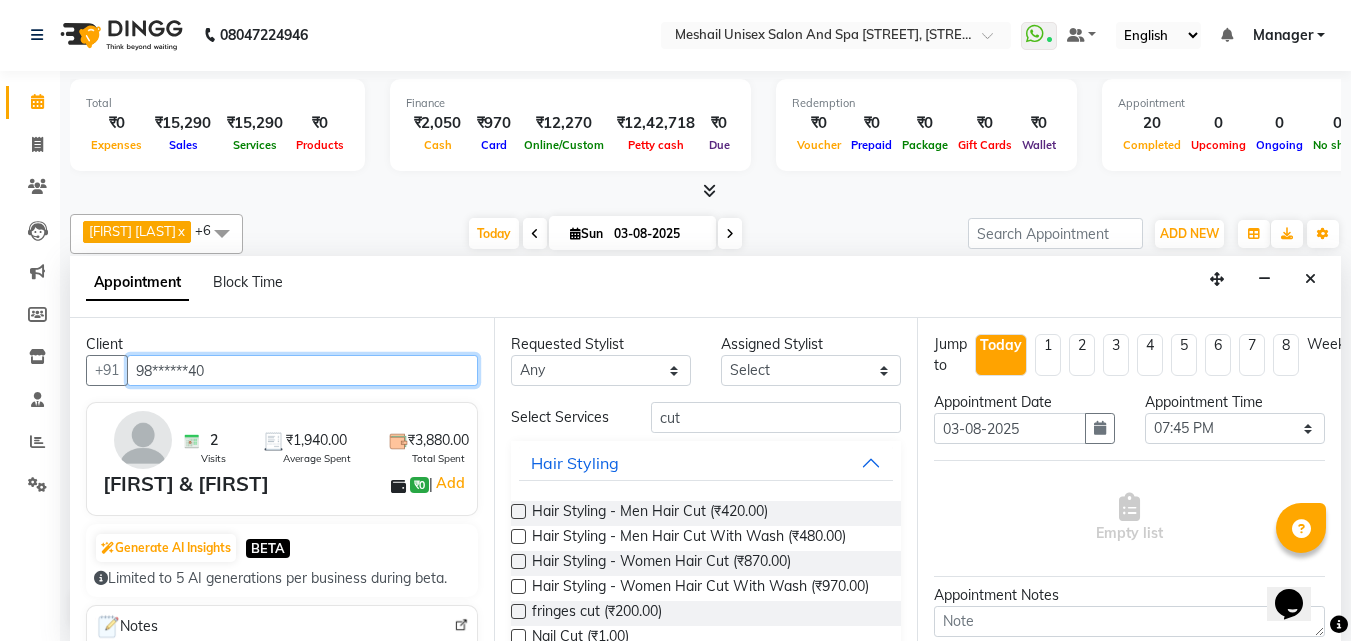 click on "98******40" at bounding box center [302, 370] 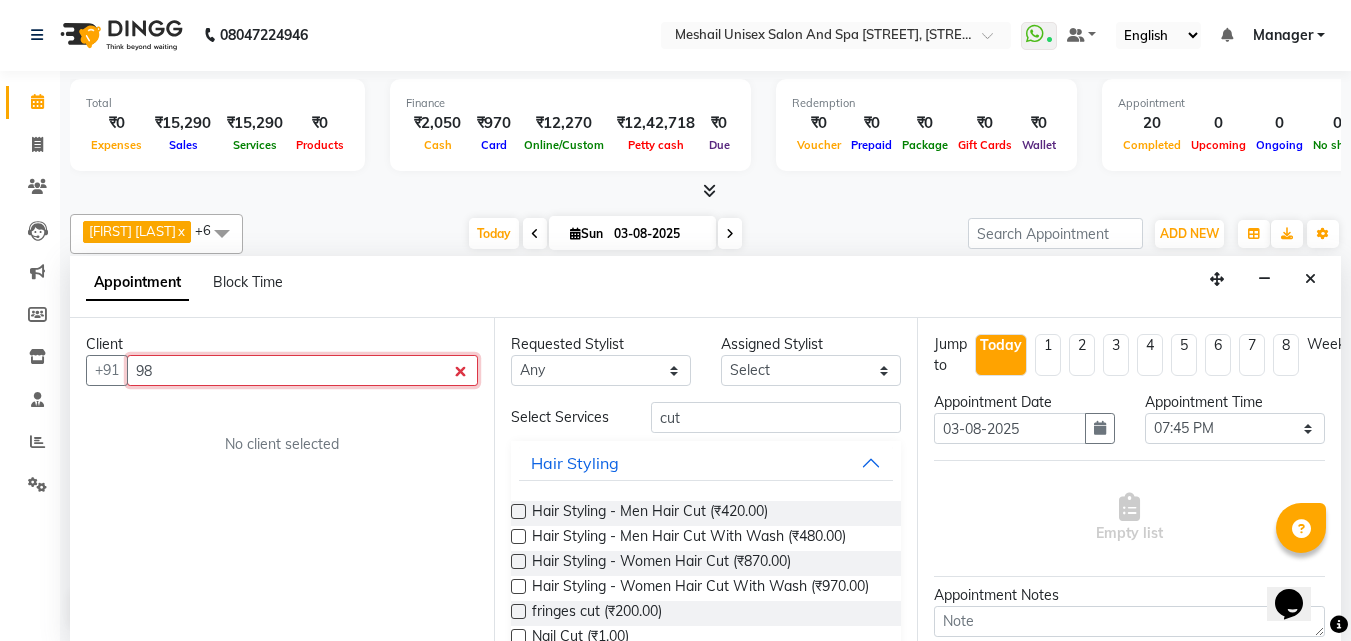type on "9" 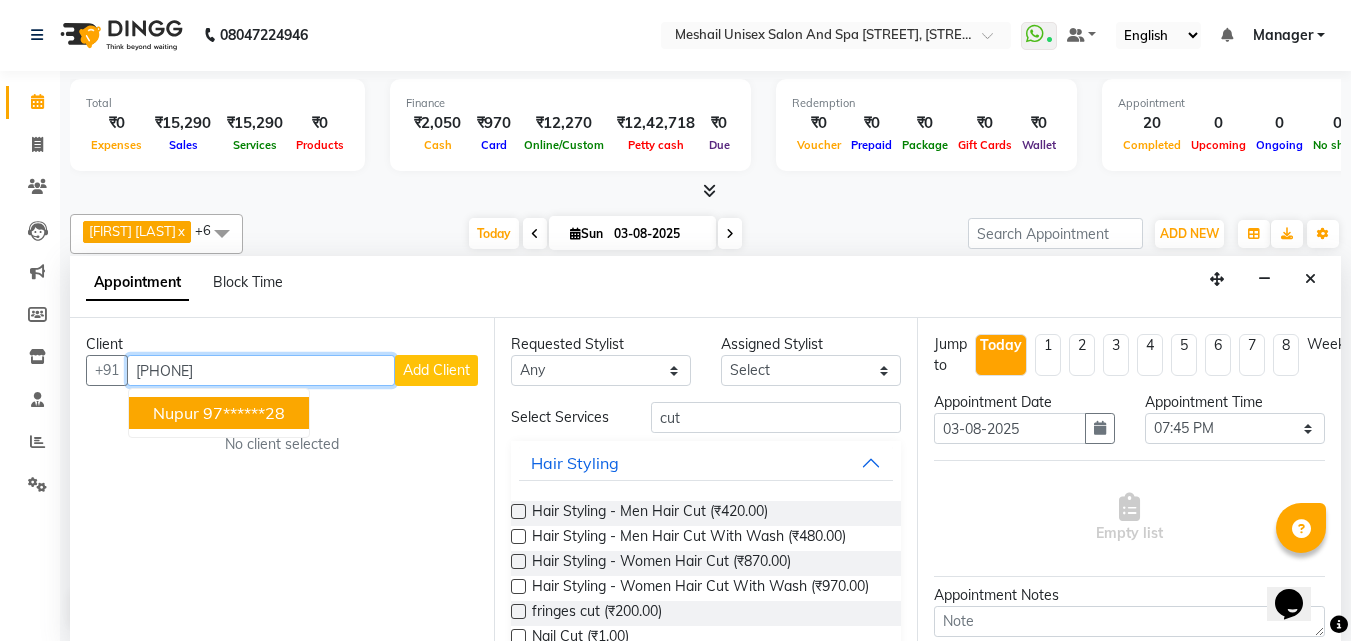 click on "[FIRST] [PHONE]" at bounding box center [219, 413] 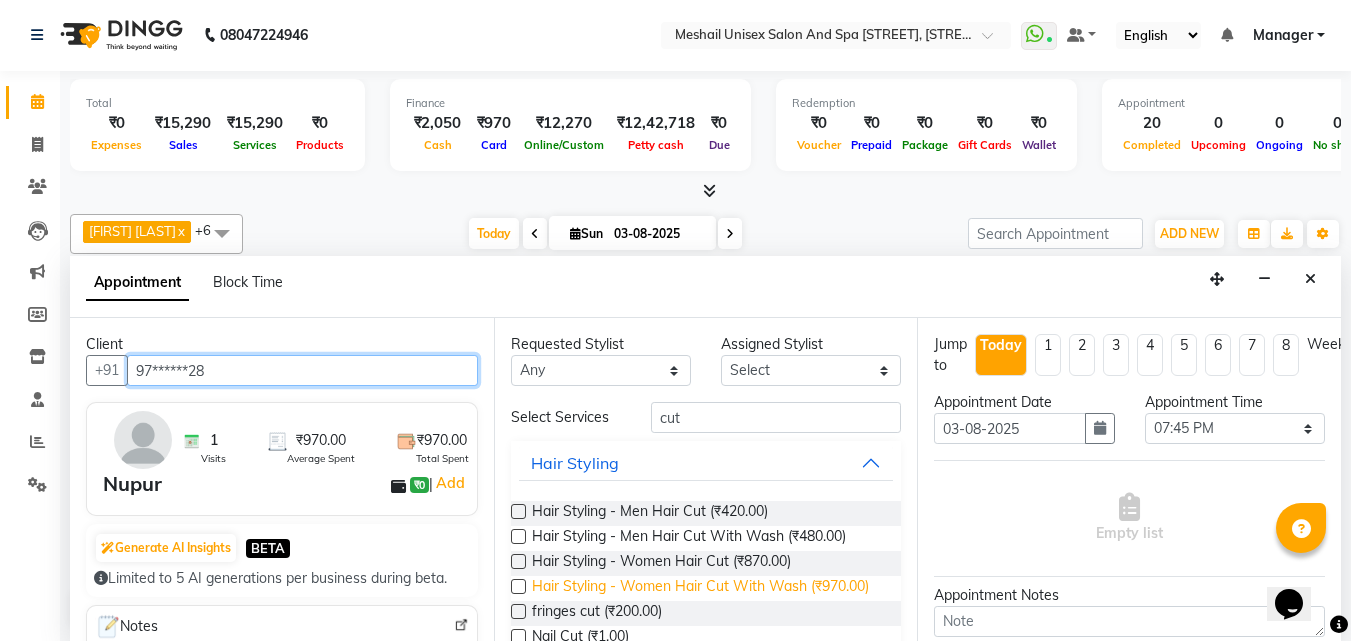 type on "97******28" 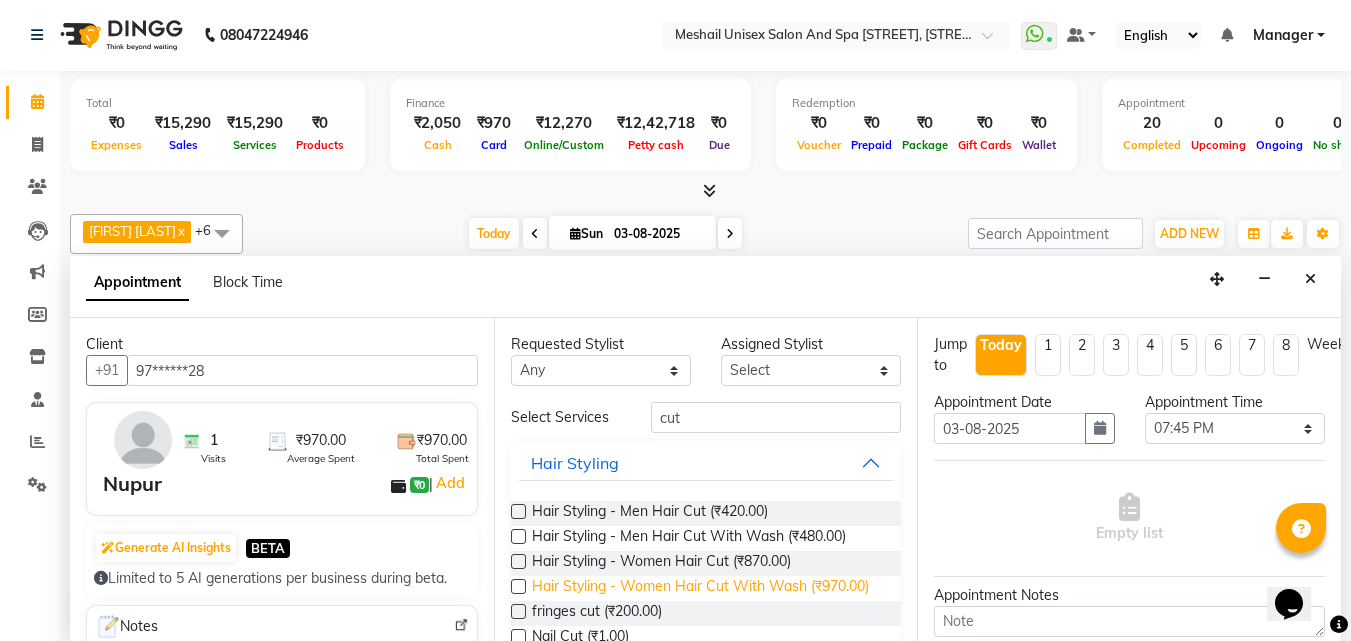 click on "Hair Styling - Women Hair Cut With Wash (₹970.00)" at bounding box center [700, 588] 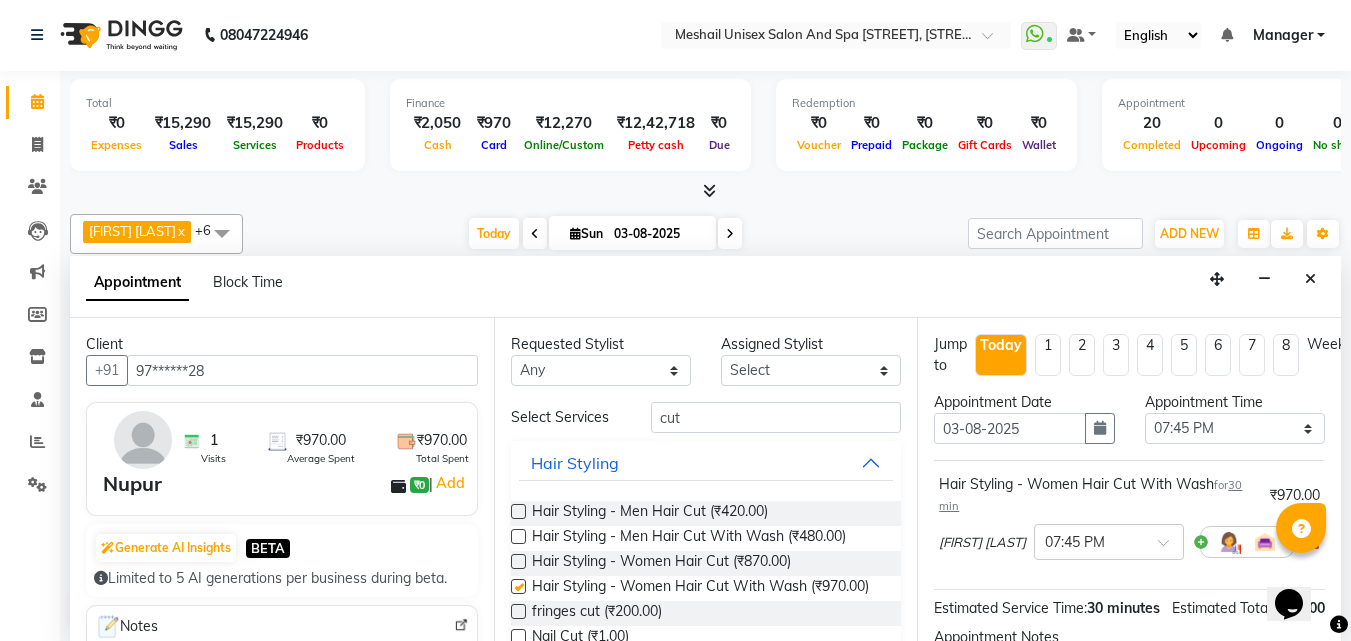 checkbox on "false" 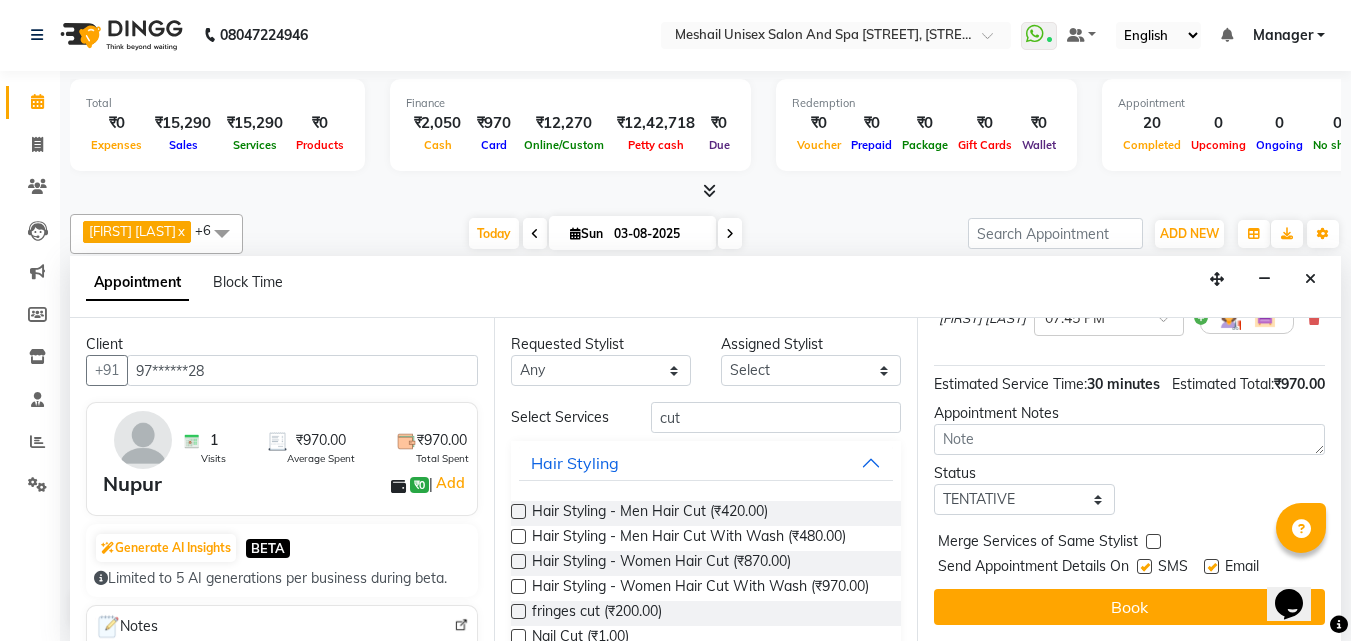 scroll, scrollTop: 263, scrollLeft: 0, axis: vertical 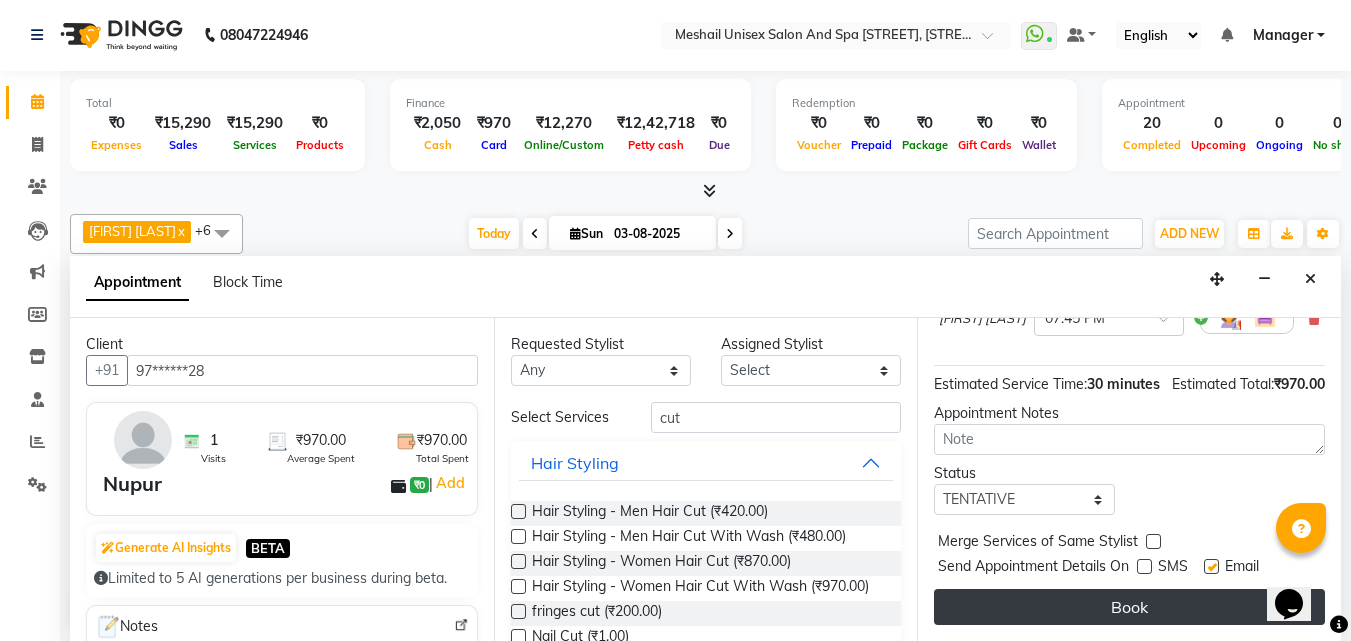 click on "Book" at bounding box center [1129, 607] 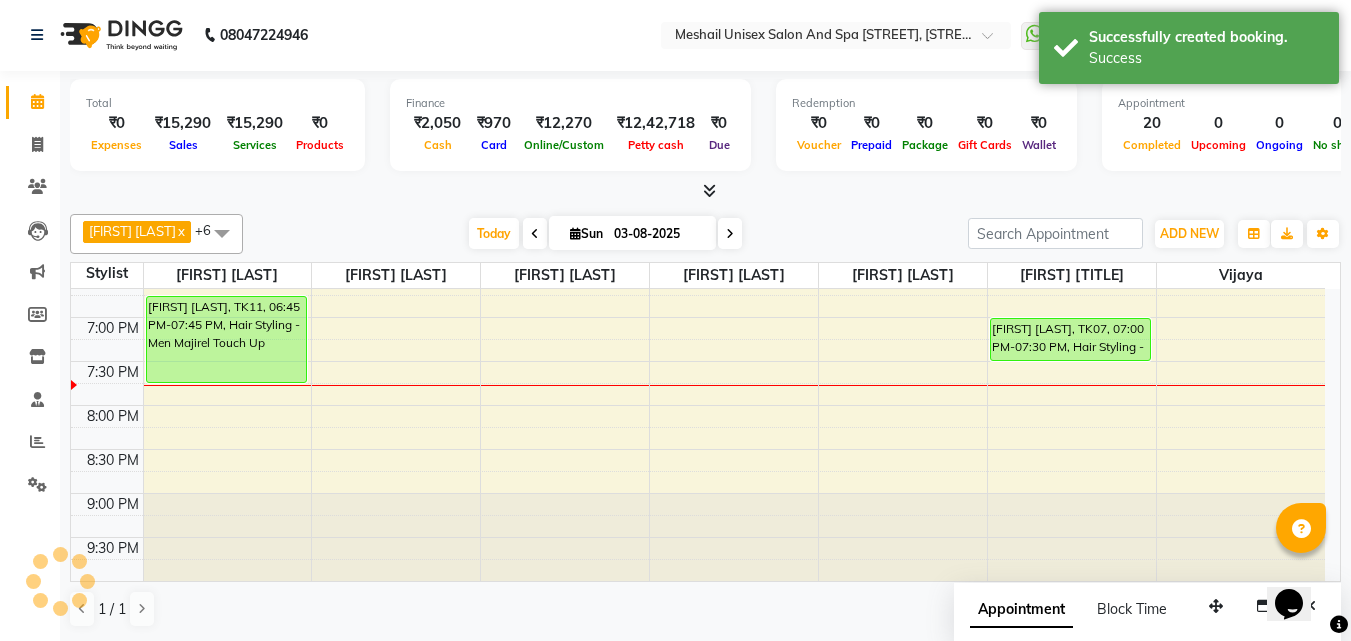 scroll, scrollTop: 0, scrollLeft: 0, axis: both 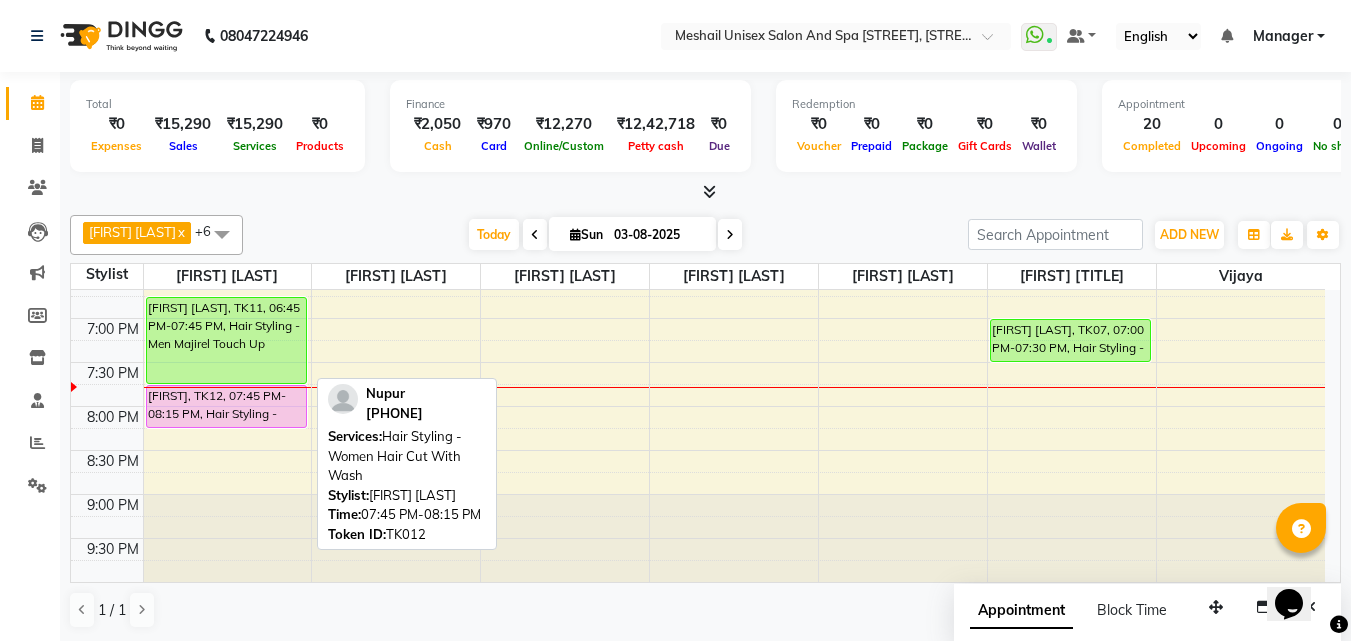 click on "[FIRST], TK12, 07:45 PM-08:15 PM, Hair Styling - Women Hair Cut With Wash" at bounding box center (227, 406) 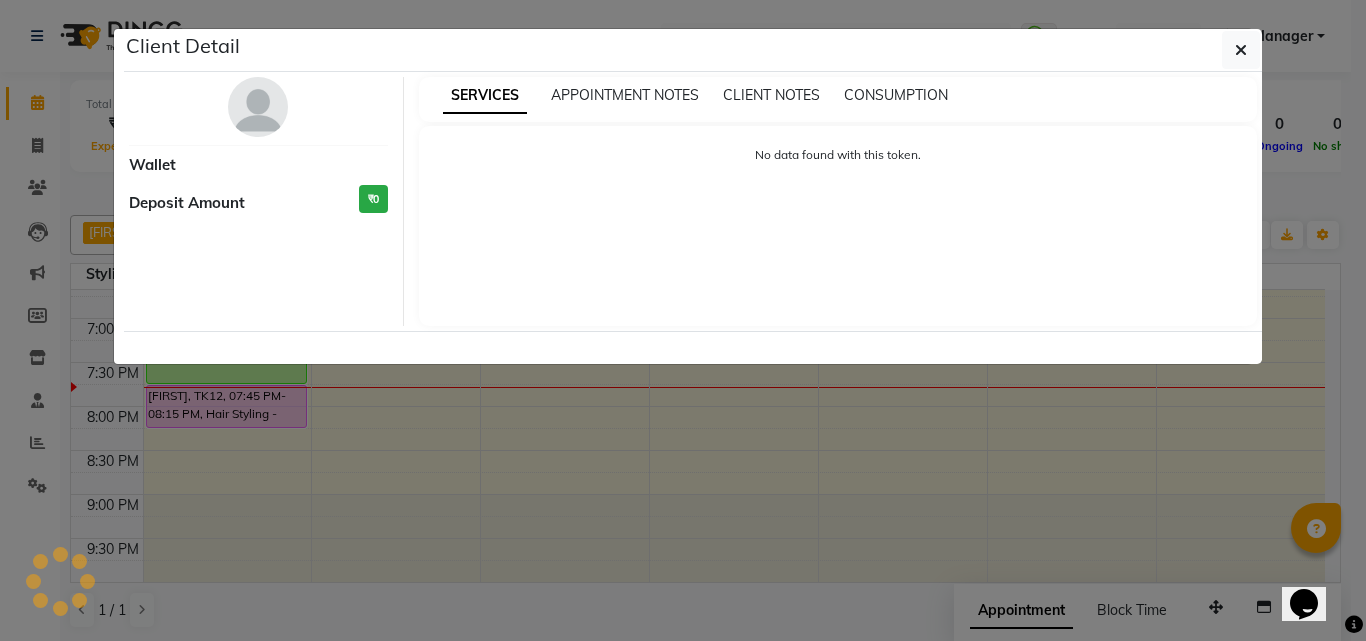 select on "7" 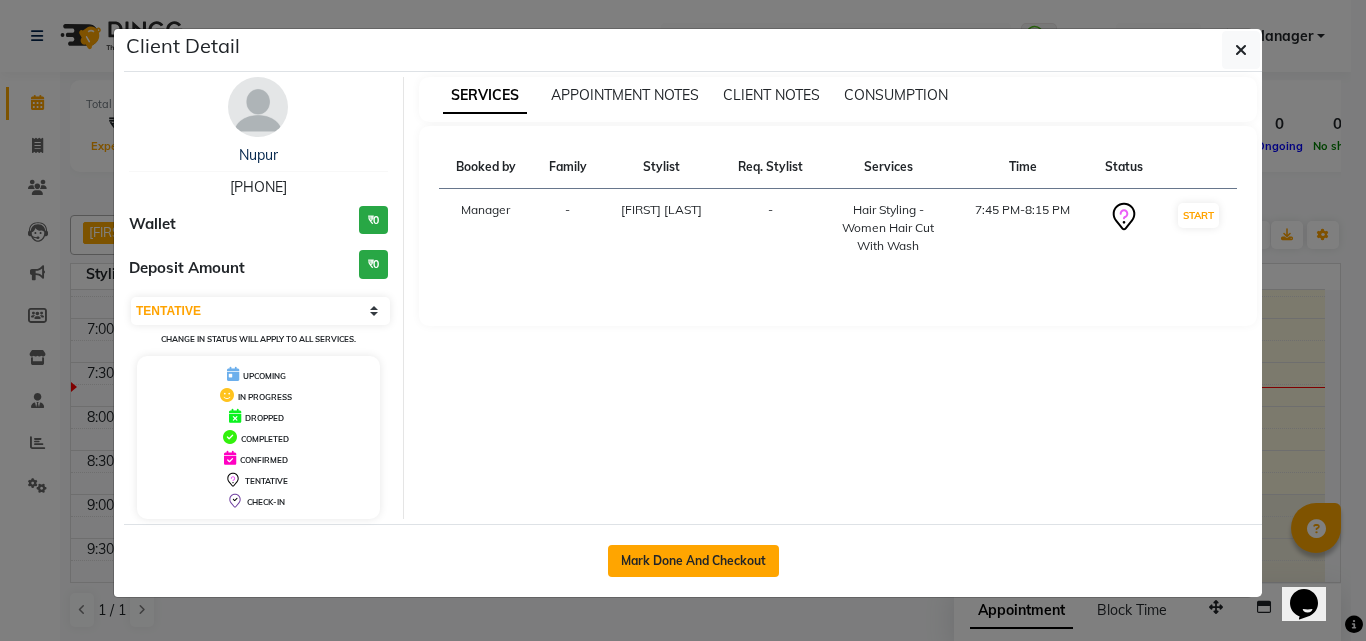 click on "Mark Done And Checkout" 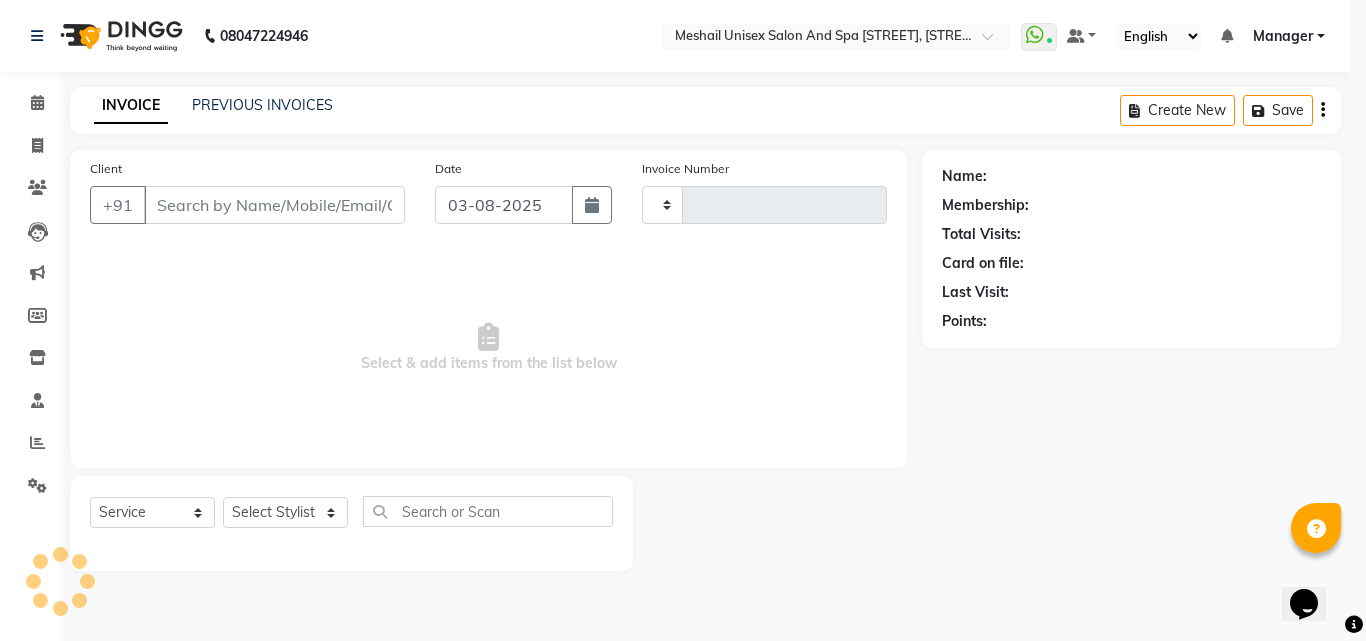 type on "2020" 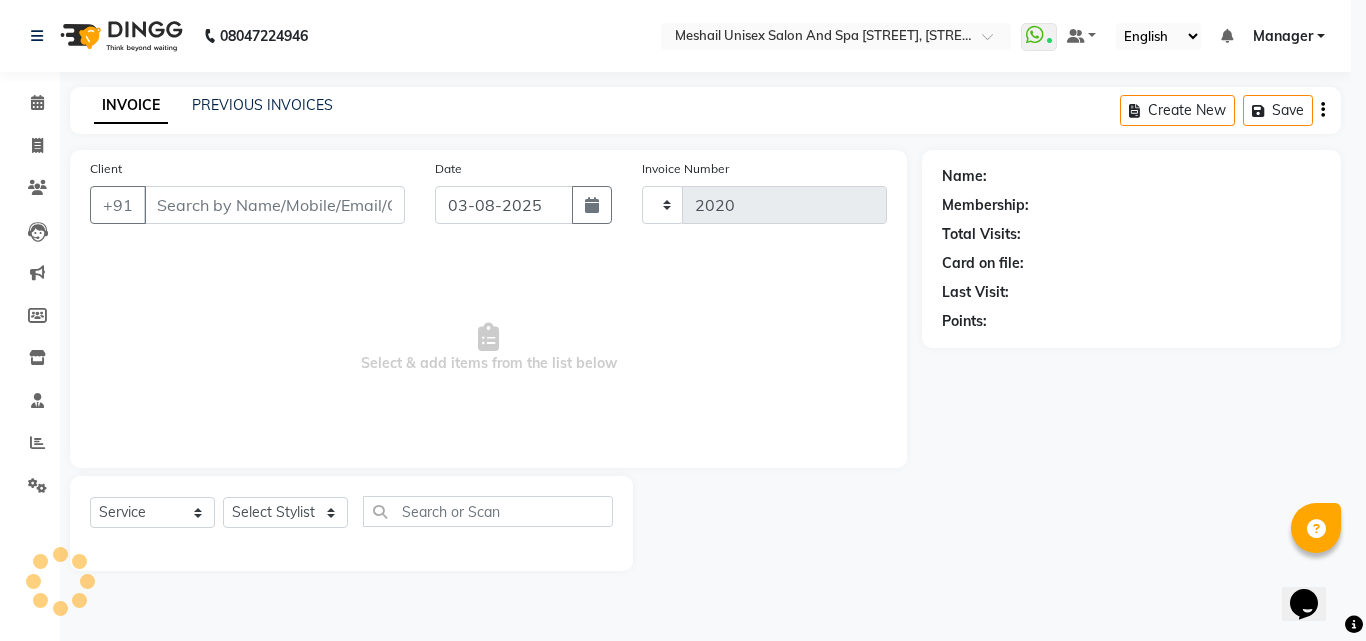 select on "6713" 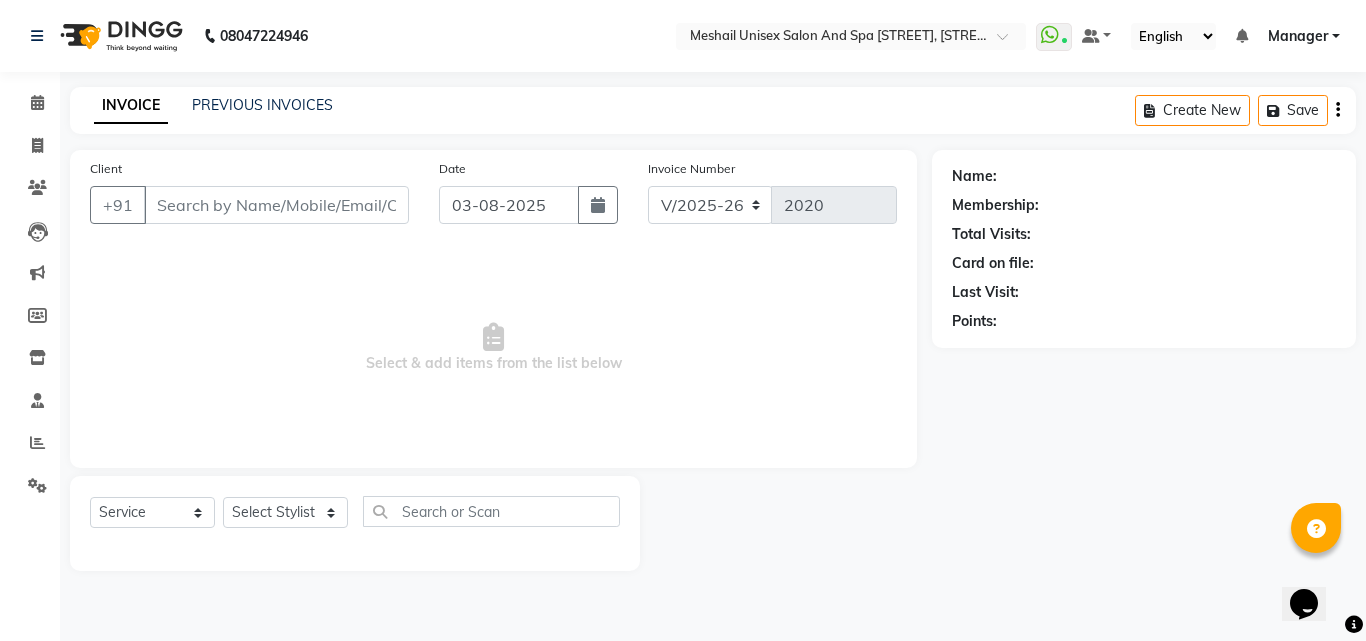 type on "97******28" 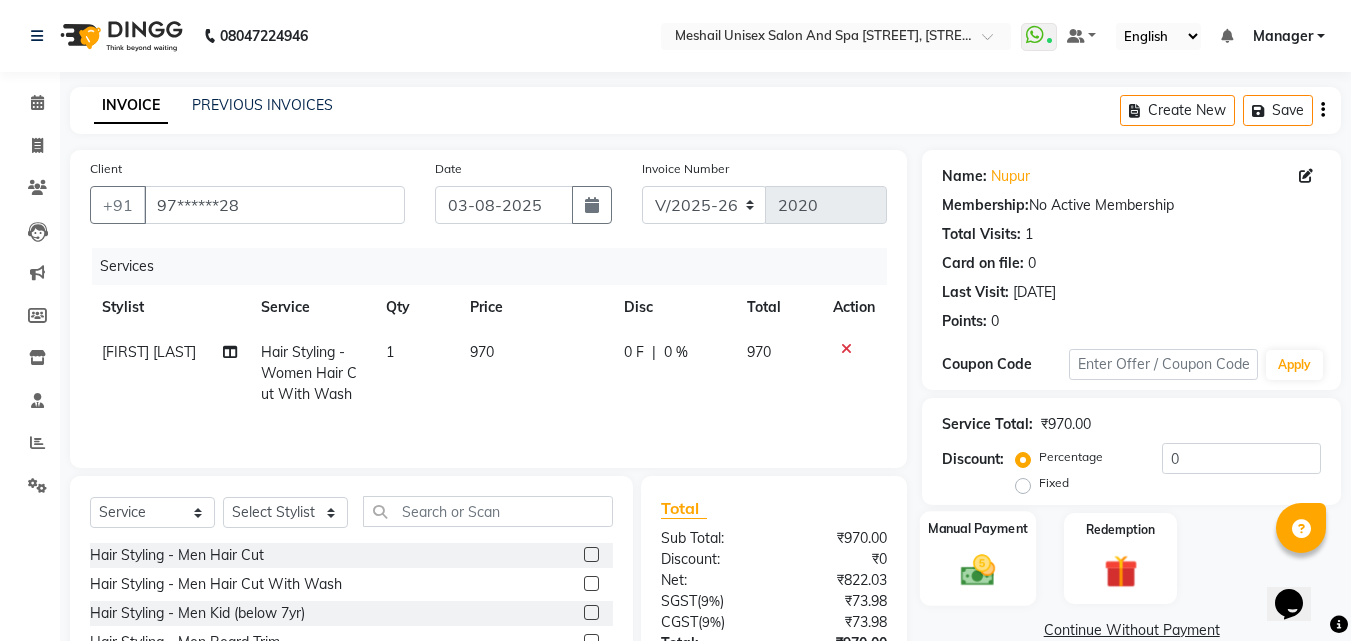 scroll, scrollTop: 160, scrollLeft: 0, axis: vertical 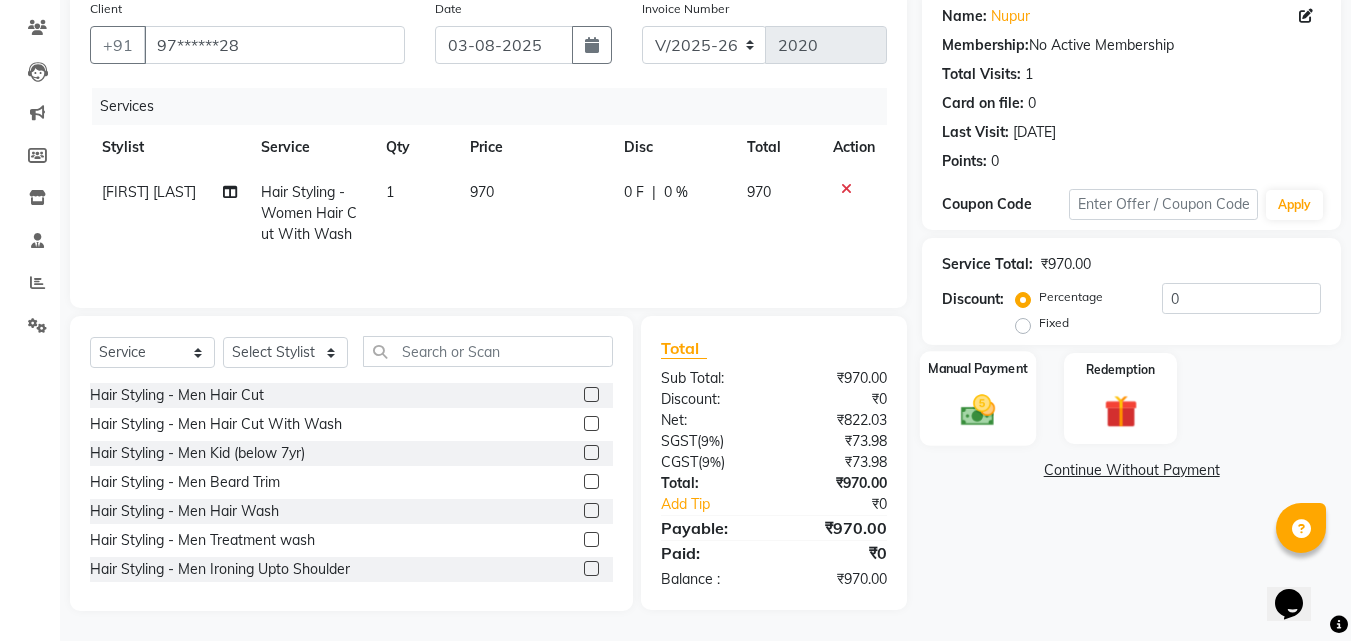 click on "Manual Payment" 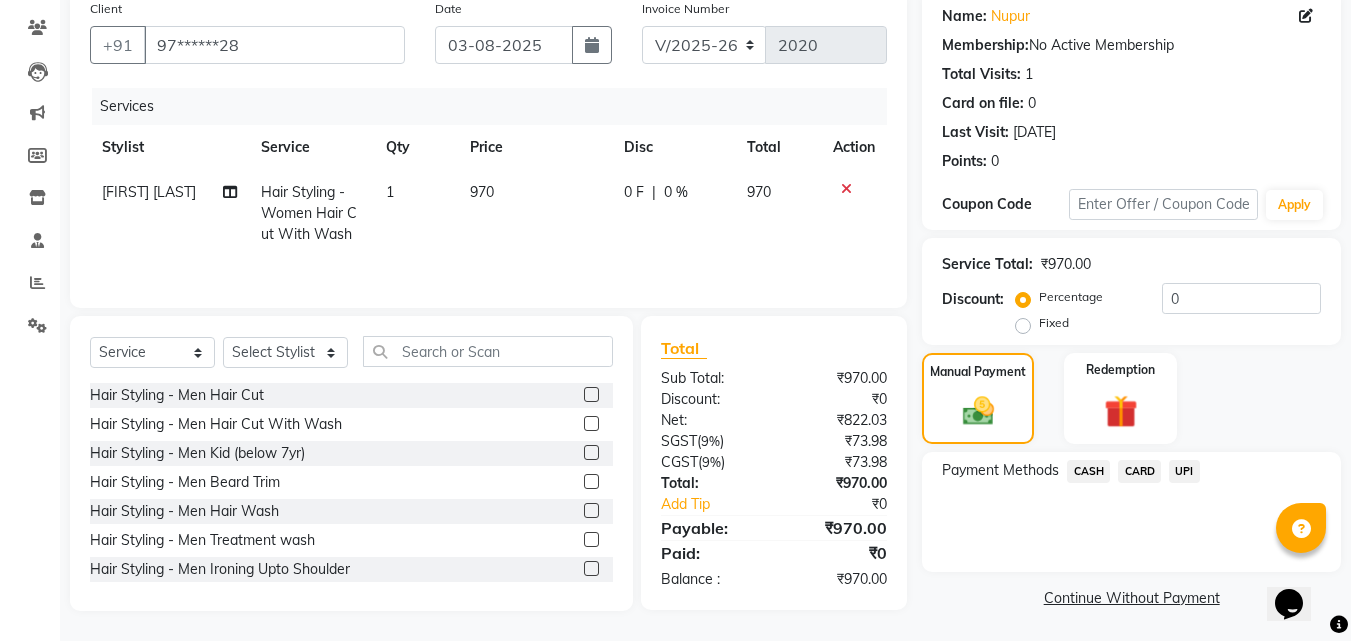 click on "UPI" 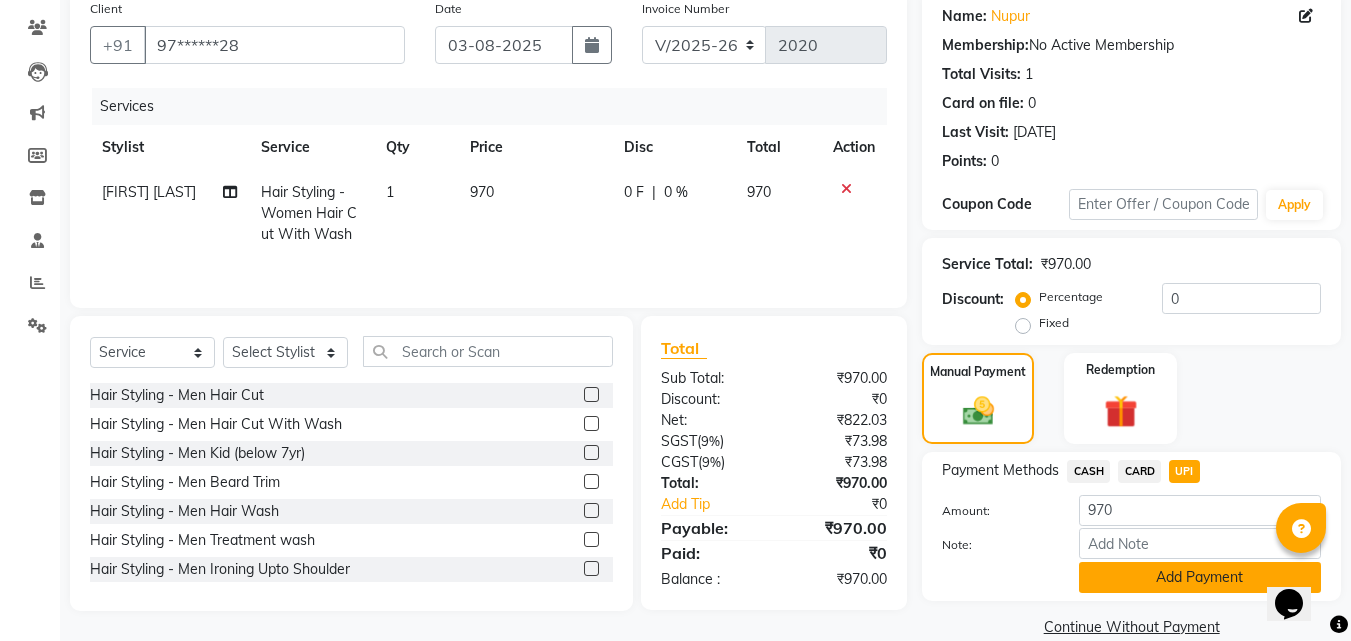 click on "Add Payment" 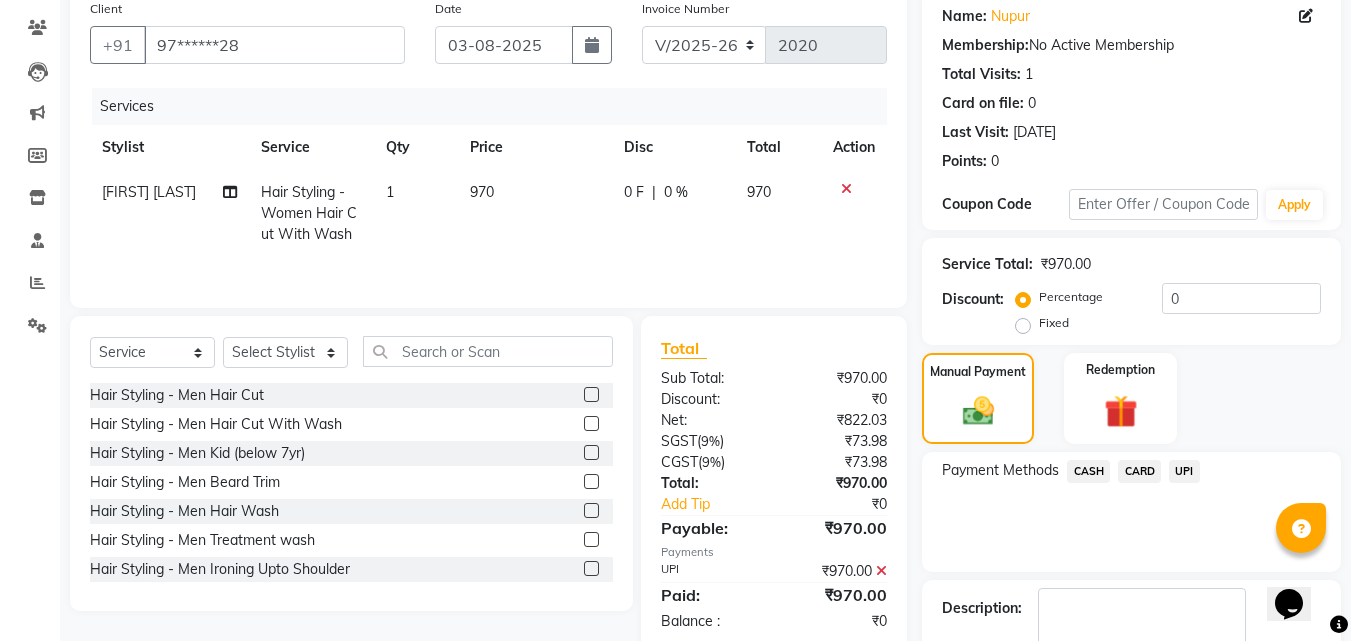 scroll, scrollTop: 275, scrollLeft: 0, axis: vertical 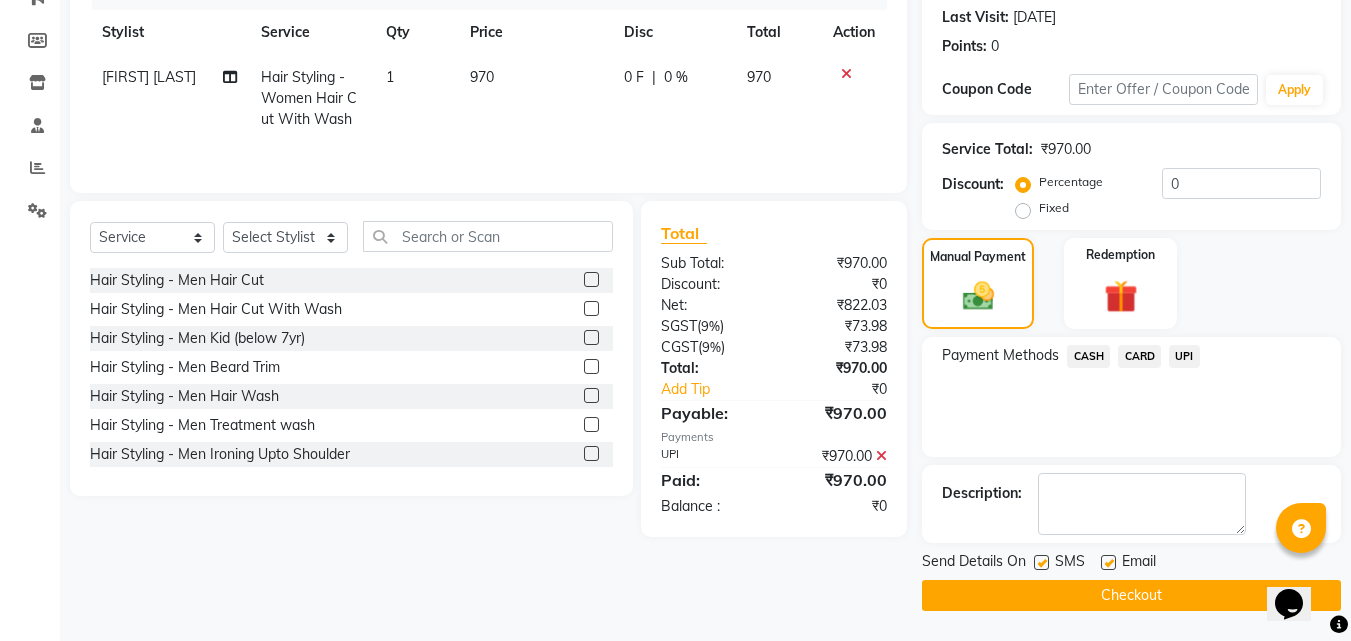 click 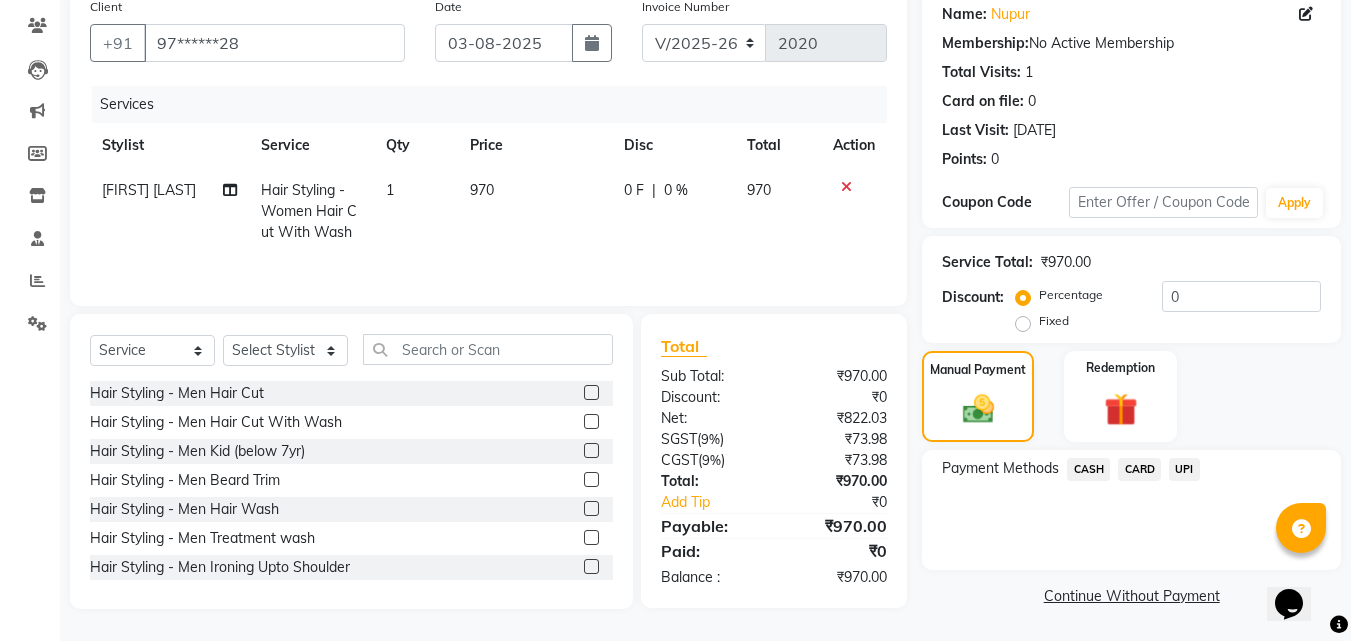 scroll, scrollTop: 162, scrollLeft: 0, axis: vertical 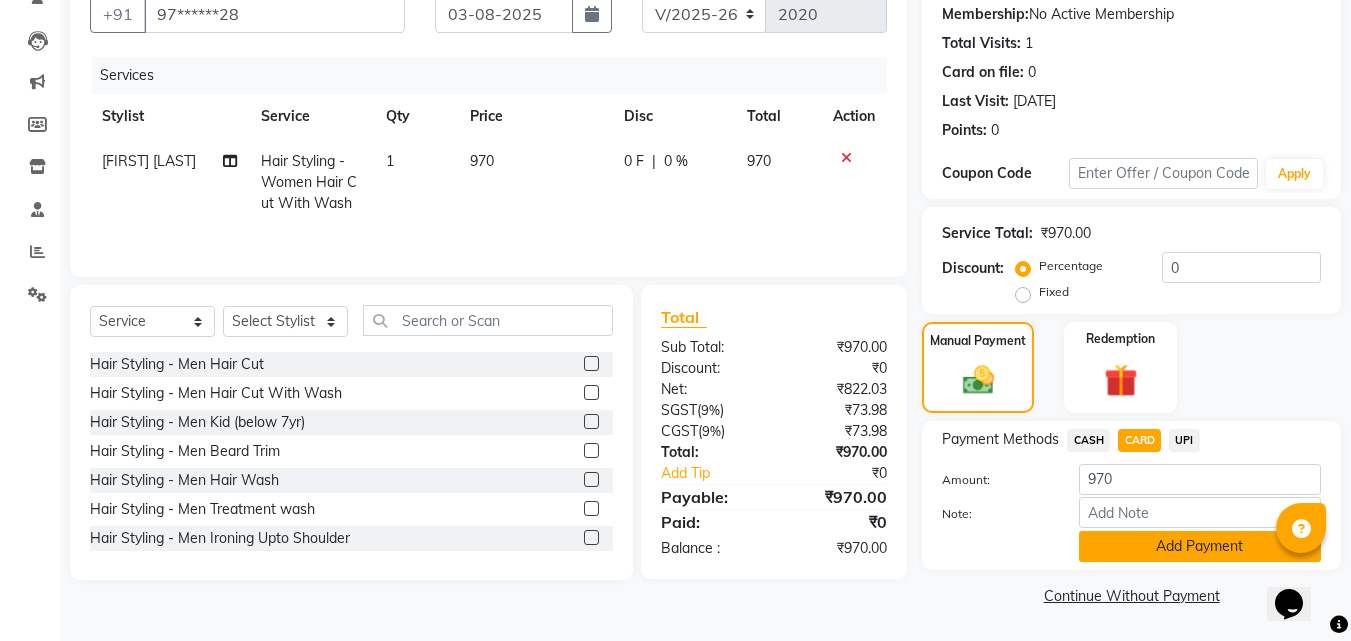 click on "Add Payment" 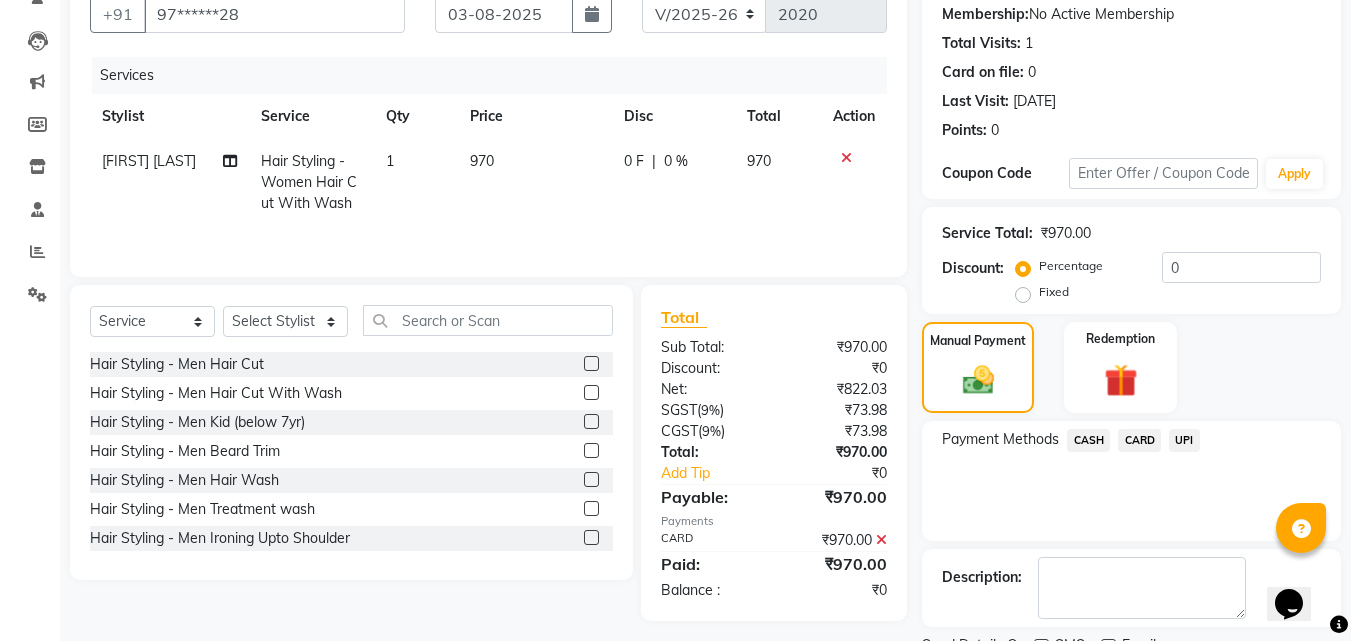 scroll, scrollTop: 275, scrollLeft: 0, axis: vertical 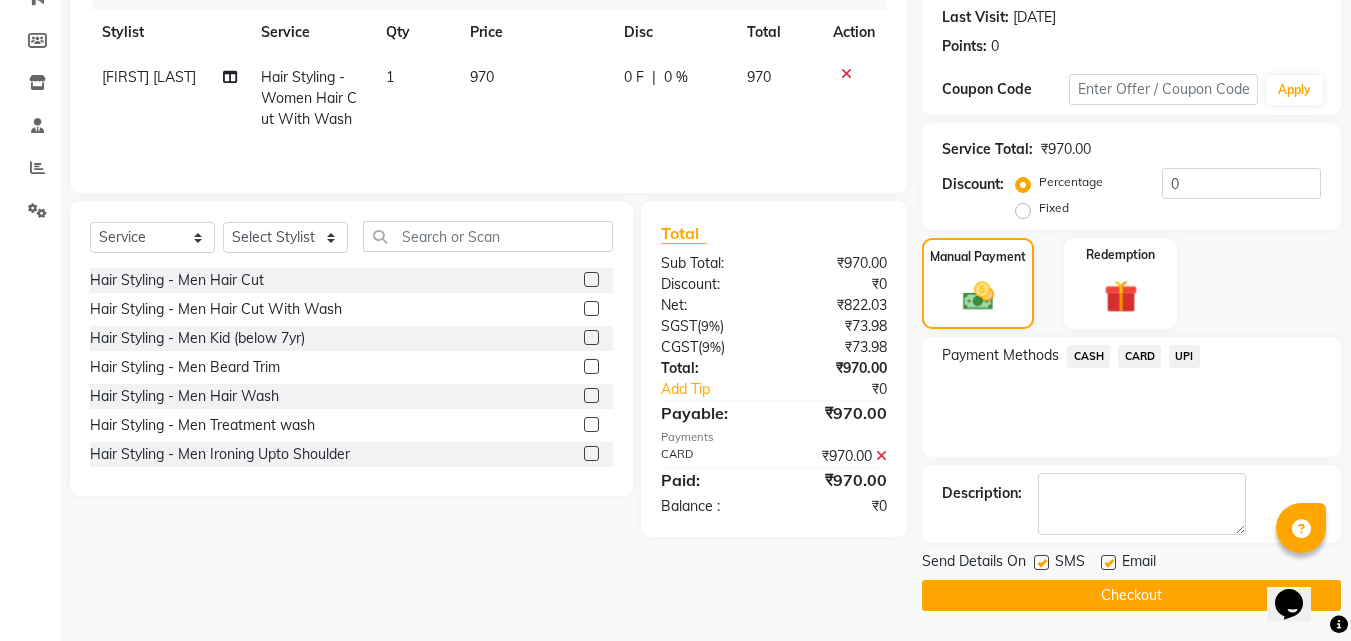 click 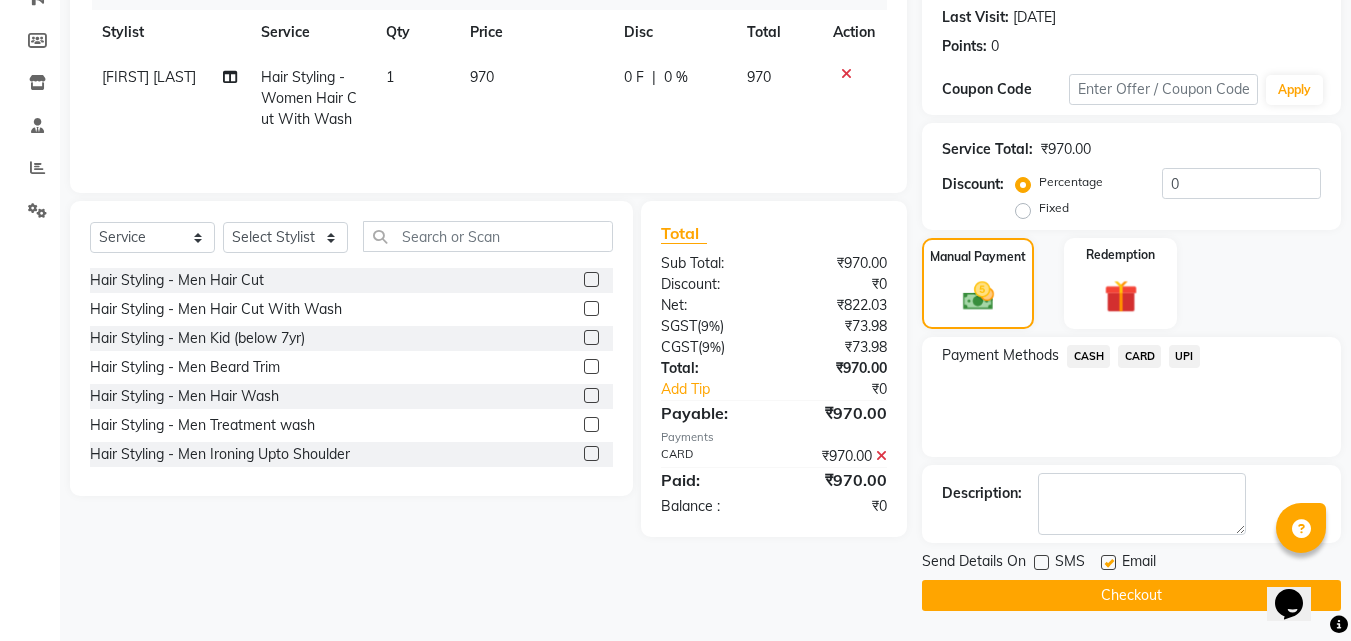click 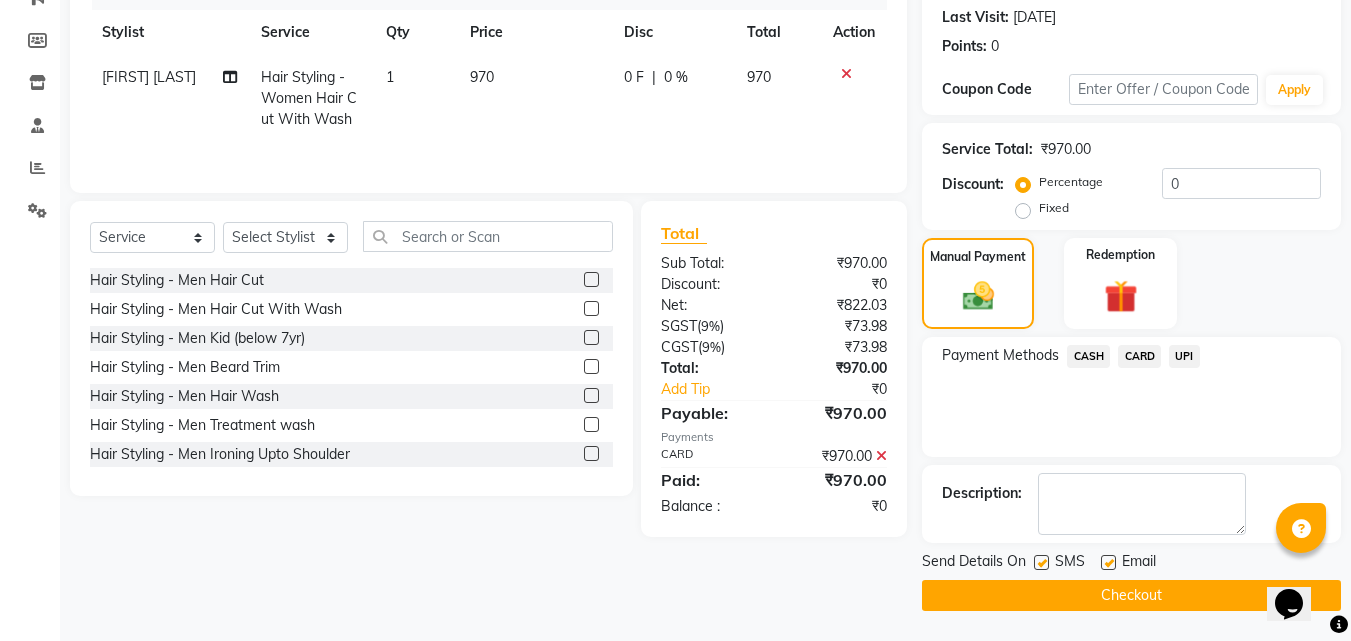 click on "Checkout" 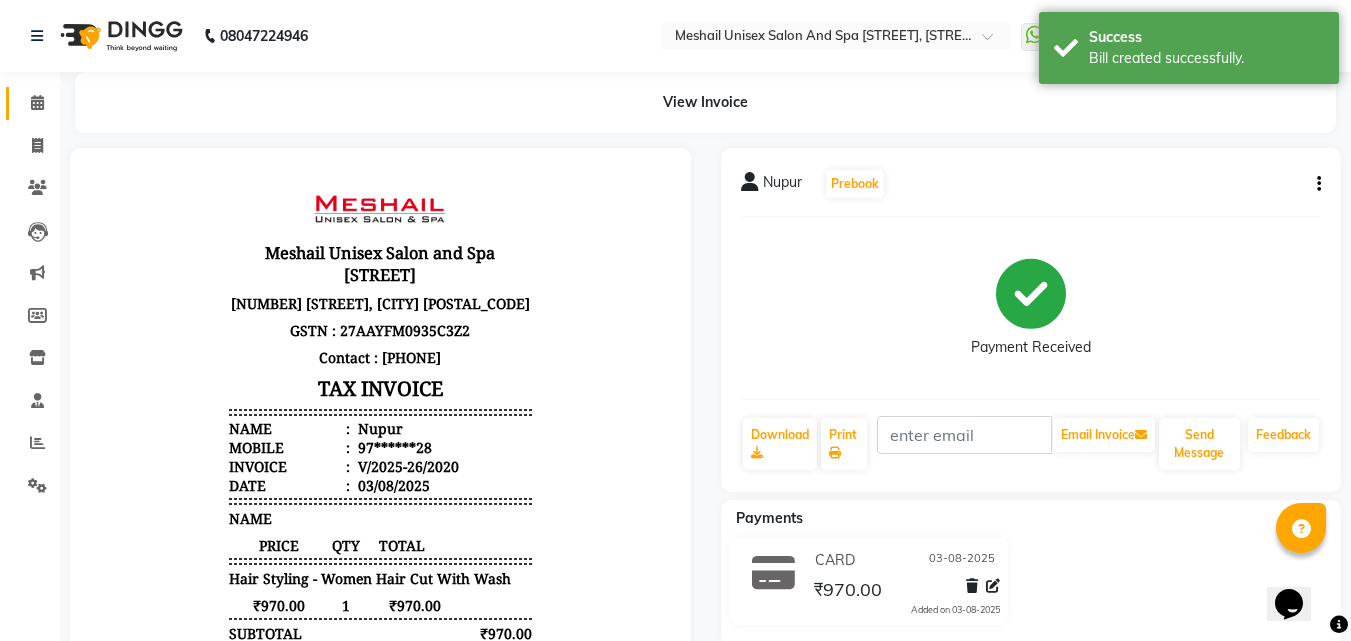 scroll, scrollTop: 0, scrollLeft: 0, axis: both 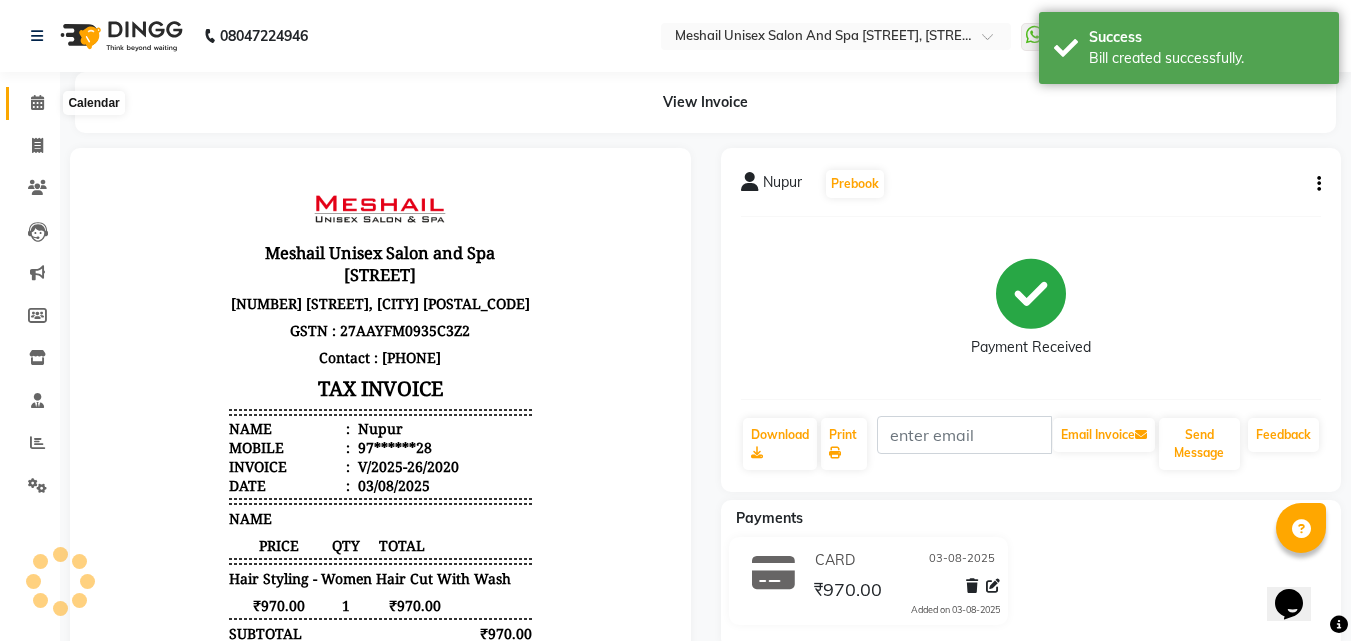 click 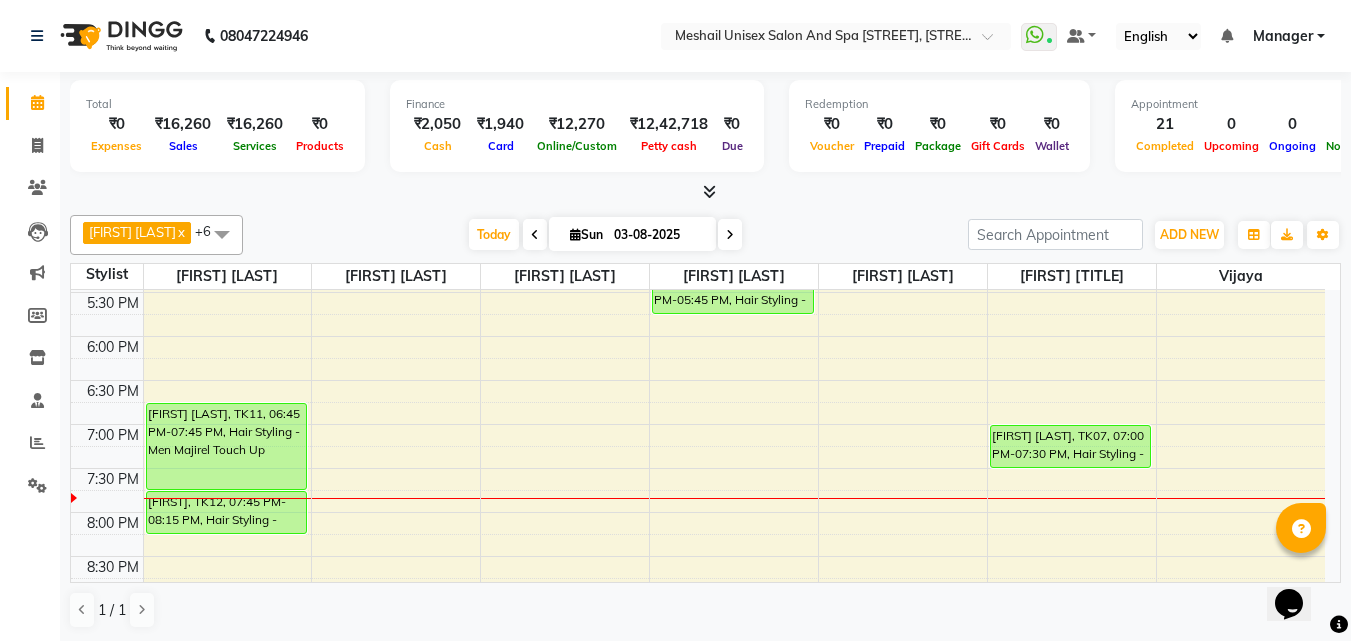 scroll, scrollTop: 751, scrollLeft: 0, axis: vertical 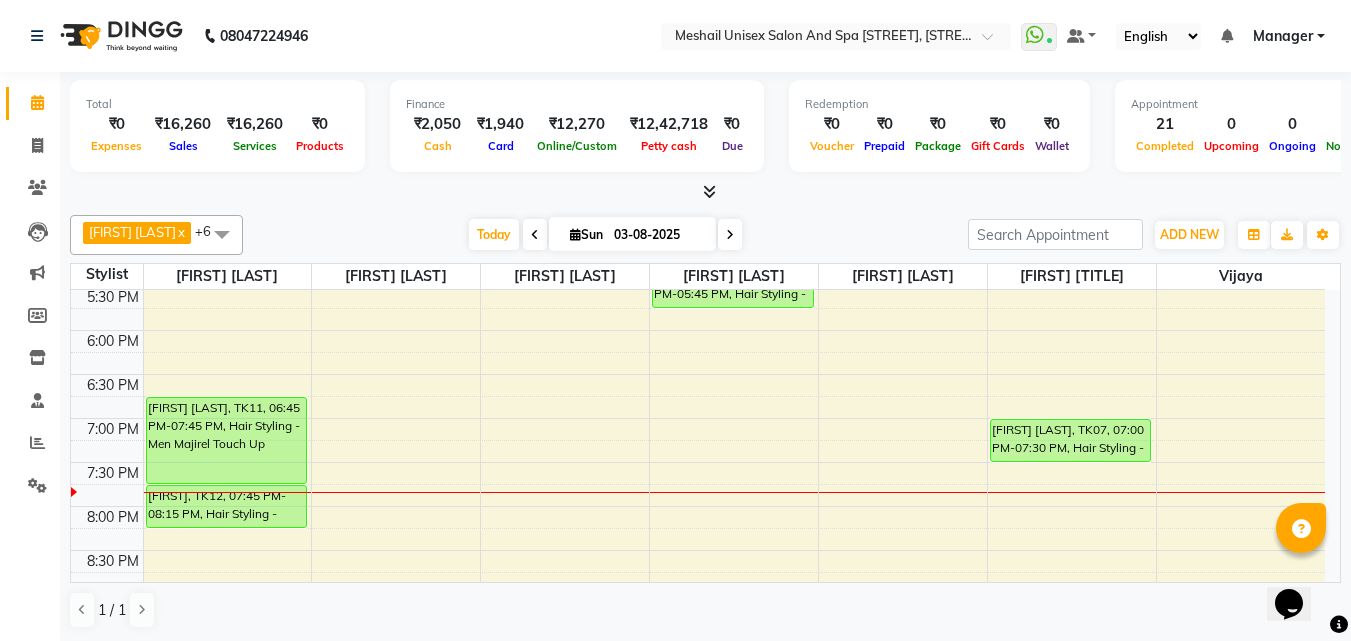 click on "[FIRST] [LAST], TK02, 11:45 AM-12:15 PM, Hair Styling - Women Hair Blowdry Up To Shoulder    [FIRST] [LAST], TK04, 01:15 PM-02:30 PM, Inoa Touch Up,Hair Styling - Women Hair Cut    [FIRST] [LAST], TK08, 04:30 PM-05:00 PM, Hair Styling - Women Hair Cut With Wash    [FIRST] [LAST], TK11, 06:45 PM-07:45 PM, Hair Styling - Men Majirel Touch Up    [FIRST] [LAST], TK01, 10:30 AM-11:15 AM, Inoa Touch Up    [FIRST] [LAST], TK03, 01:45 PM-02:15 PM, Hair Styling - Women Hair Cut With Wash    [FIRST] [LAST], TK10, 03:00 PM-03:30 PM, Hair Styling - Women Hair Cut With Wash    [FIRST] [LAST], TK10, 03:30 PM-04:00 PM, Hair Styling - Men Hair Cut With Wash    [FIRST] [LAST], TK07, 04:45 PM-05:15 PM, Hair Styling - Women Hair Cut    [FIRST] [LAST], TK09, 05:15 PM-05:45 PM, Hair Styling - Women Hair Cut" at bounding box center (698, 110) 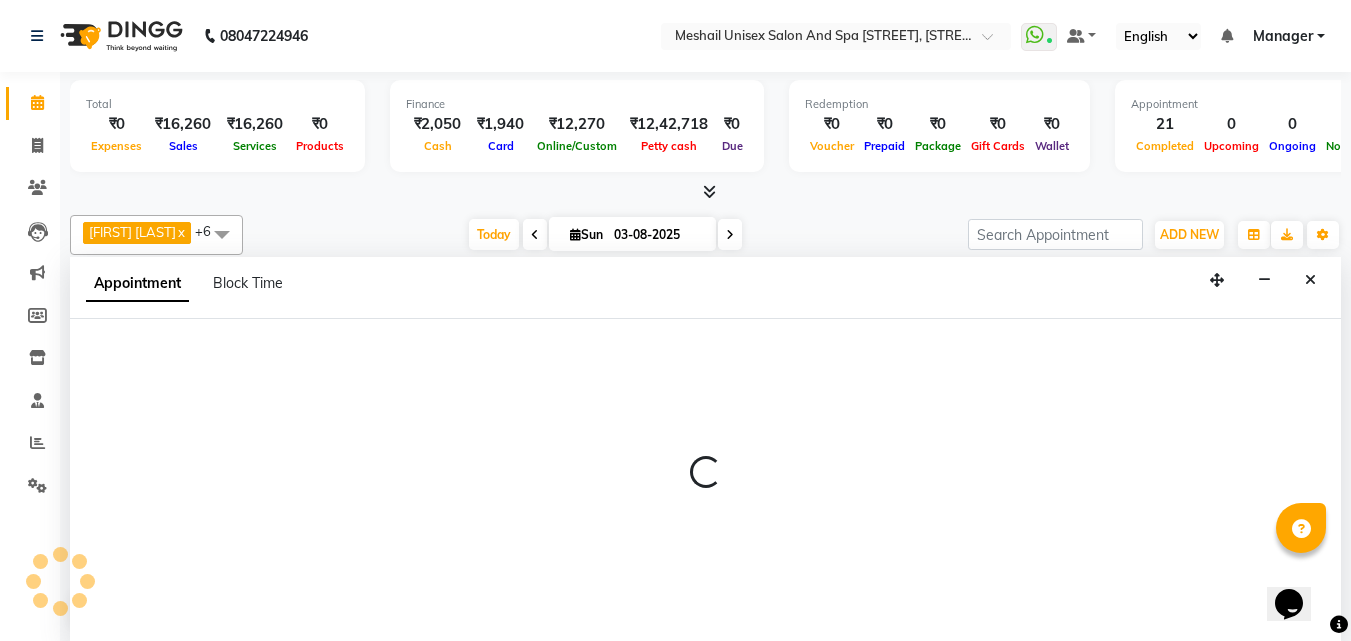 scroll, scrollTop: 1, scrollLeft: 0, axis: vertical 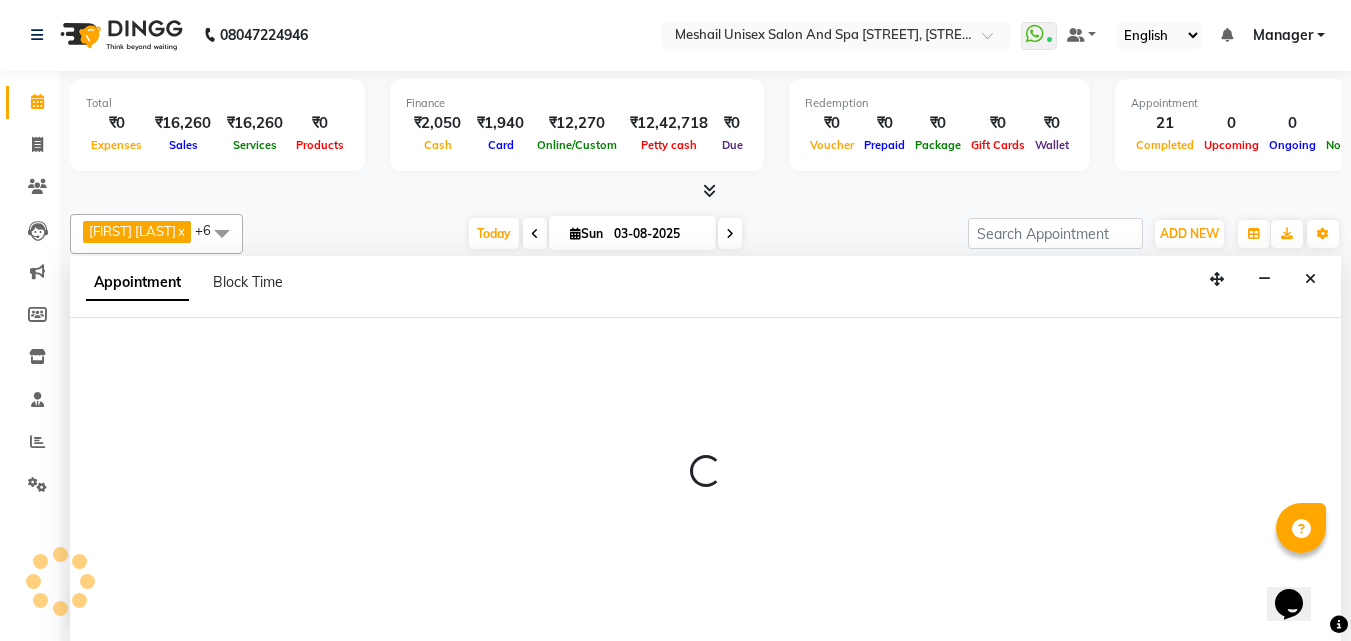 select on "52968" 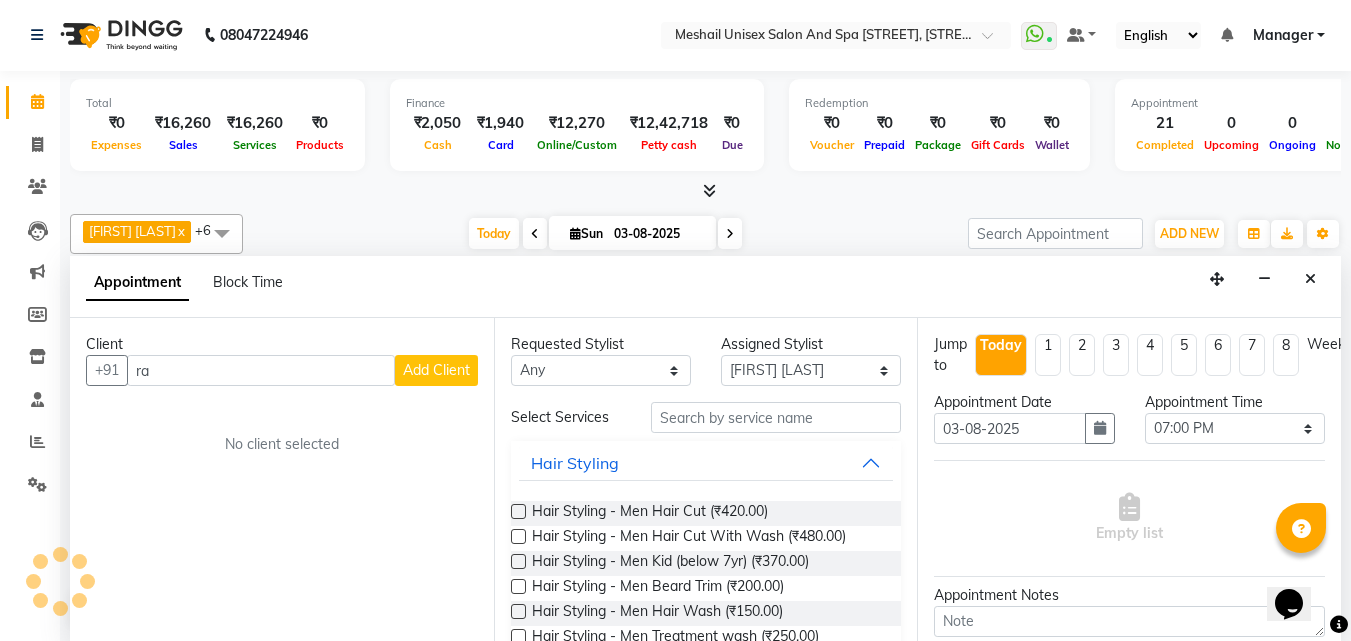 type on "r" 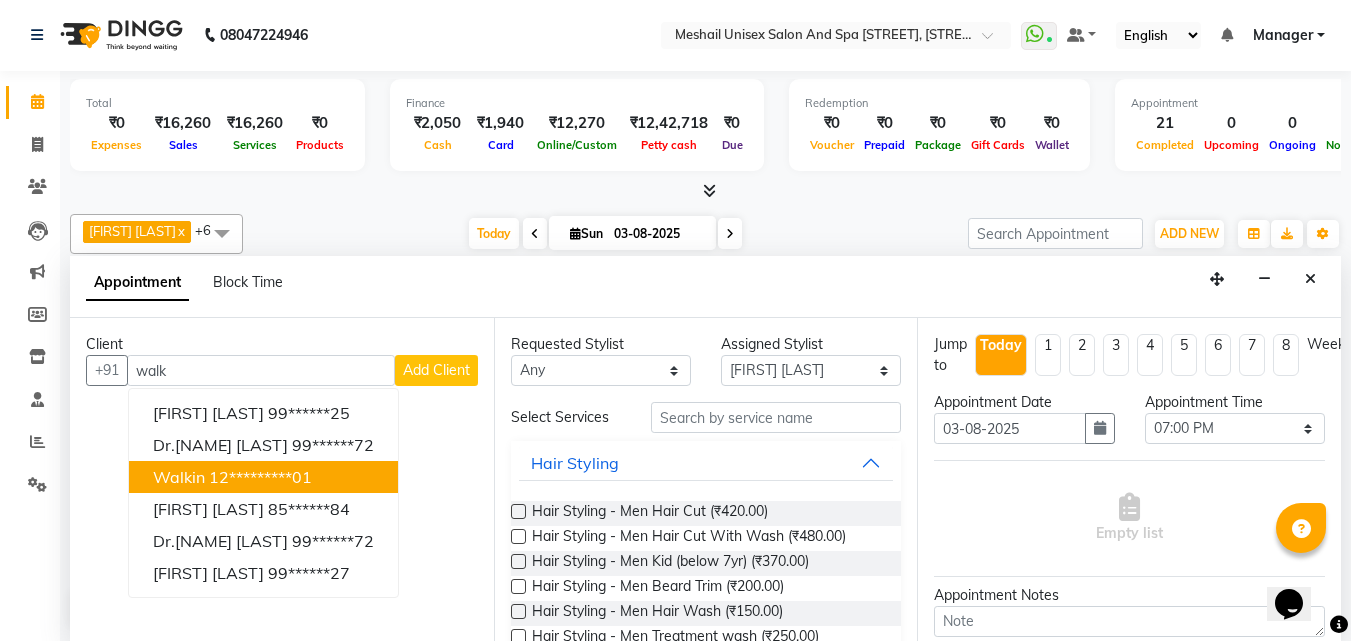 drag, startPoint x: 233, startPoint y: 478, endPoint x: 390, endPoint y: 482, distance: 157.05095 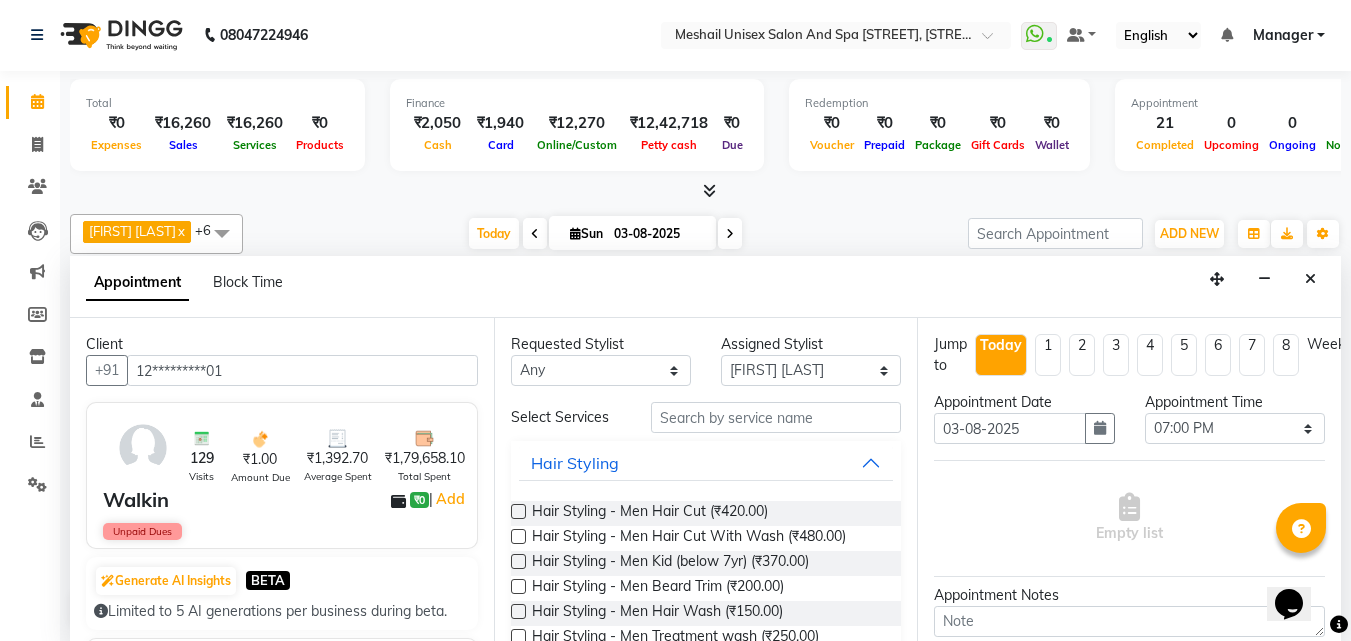 type on "12*********01" 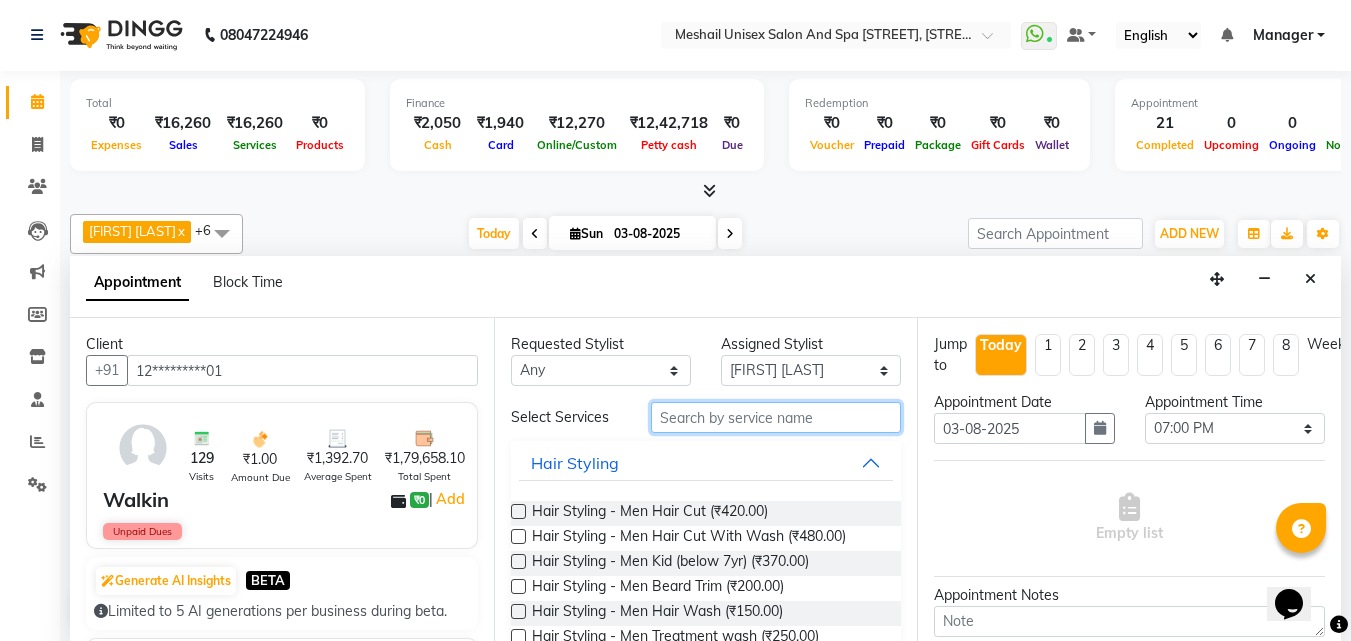 click at bounding box center (776, 417) 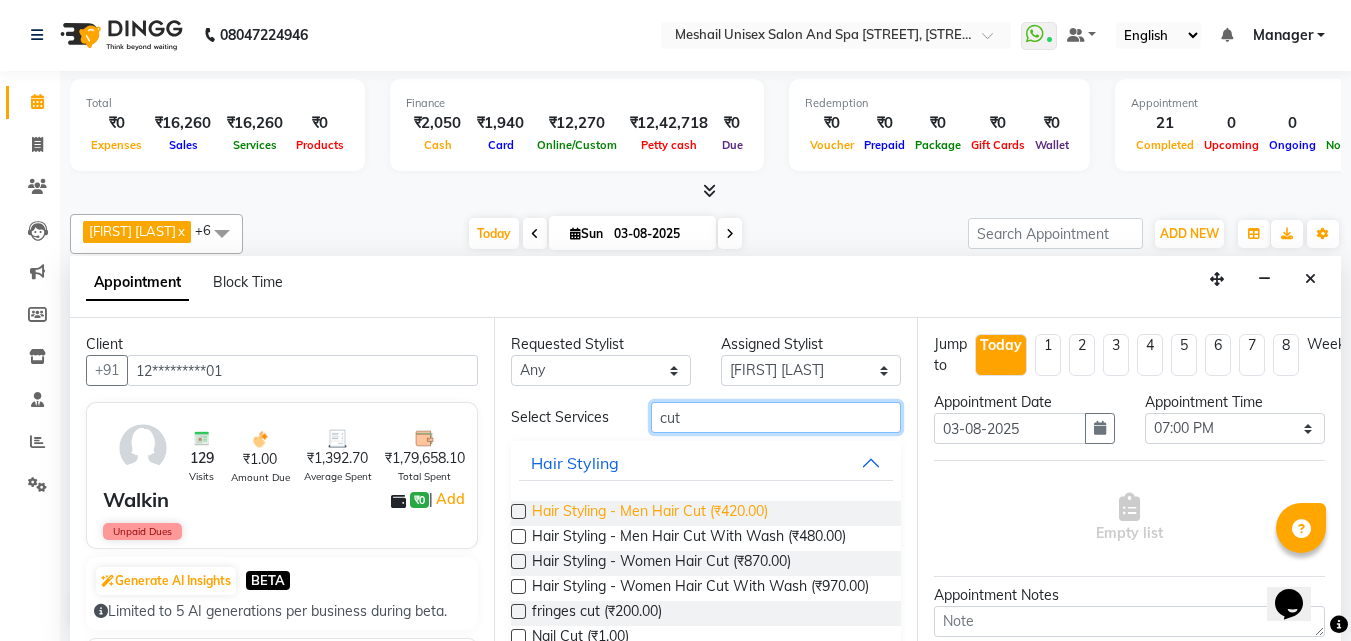type on "cut" 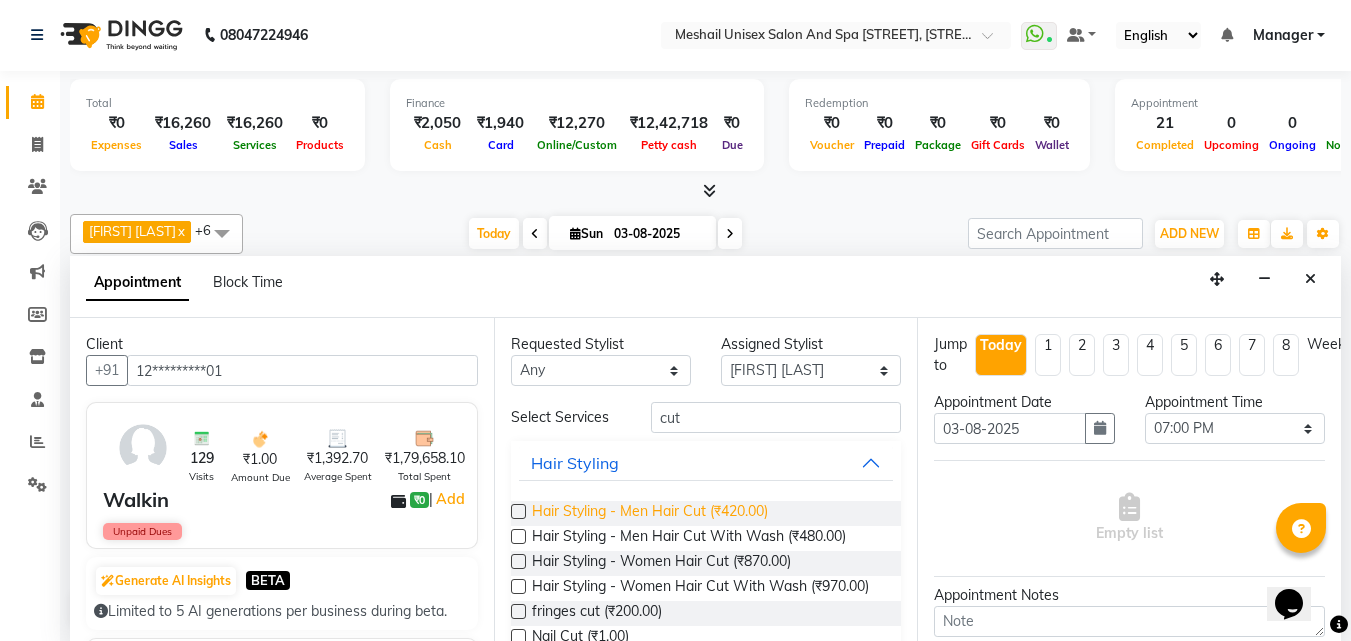 click on "Hair Styling - Men Hair Cut (₹420.00)" at bounding box center [650, 513] 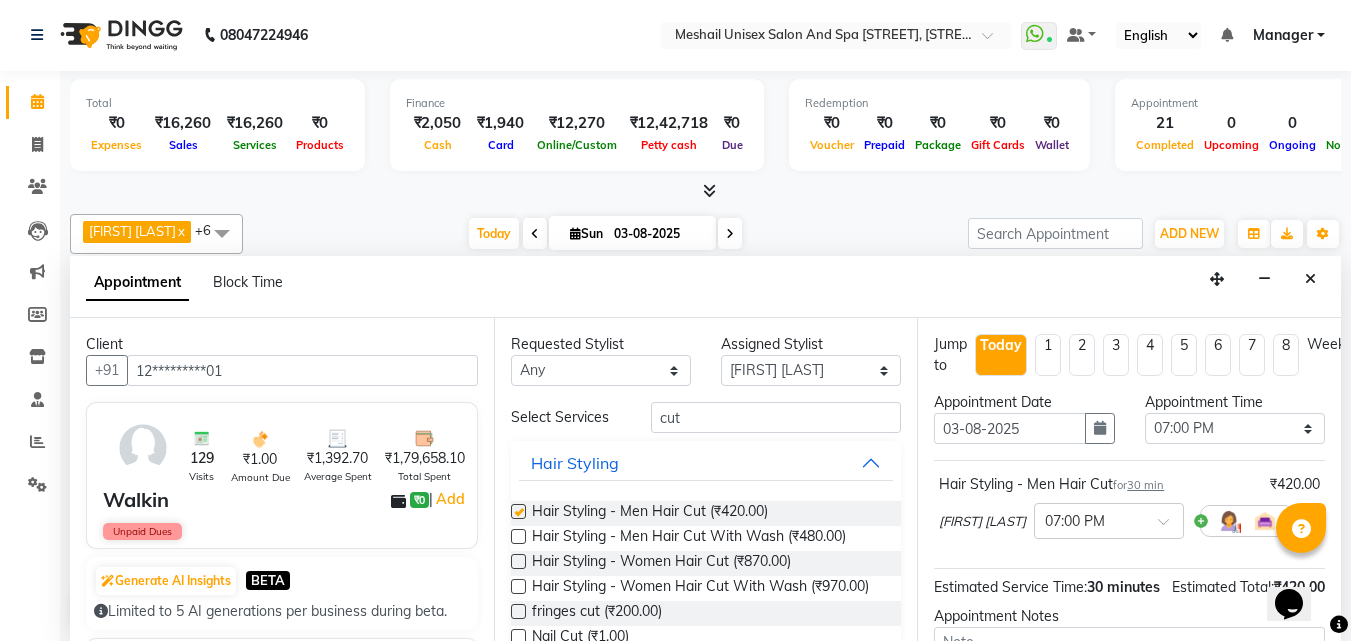 checkbox on "false" 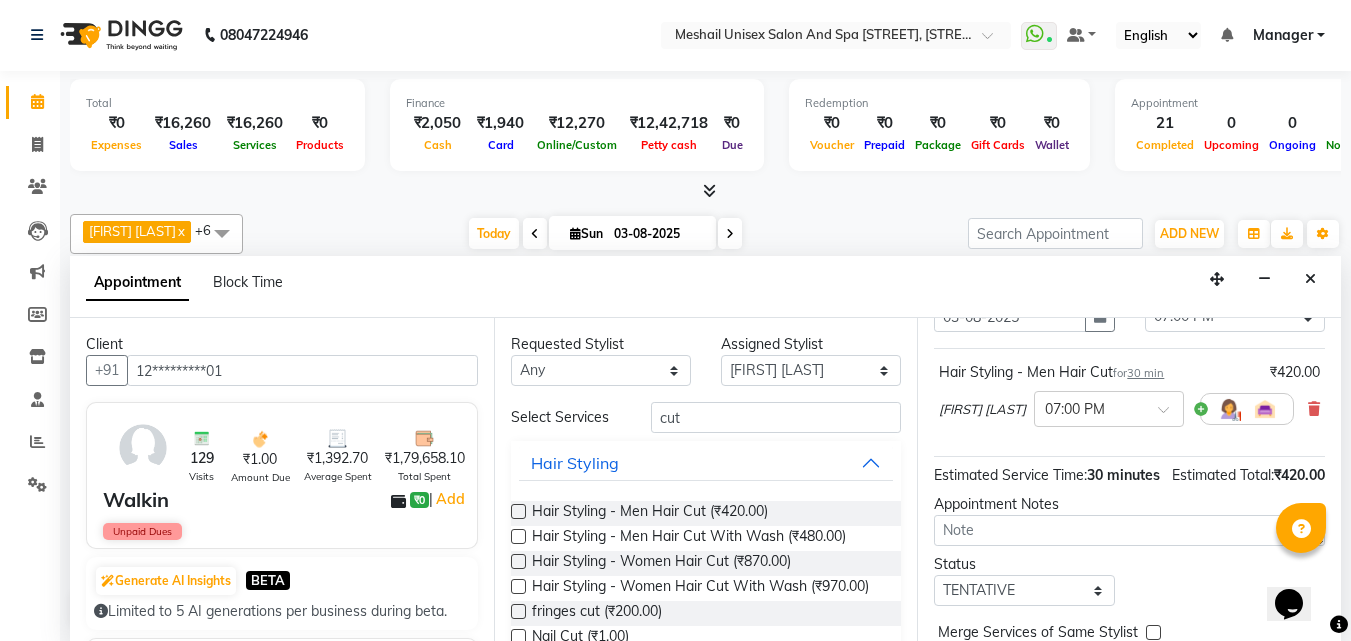 scroll, scrollTop: 242, scrollLeft: 0, axis: vertical 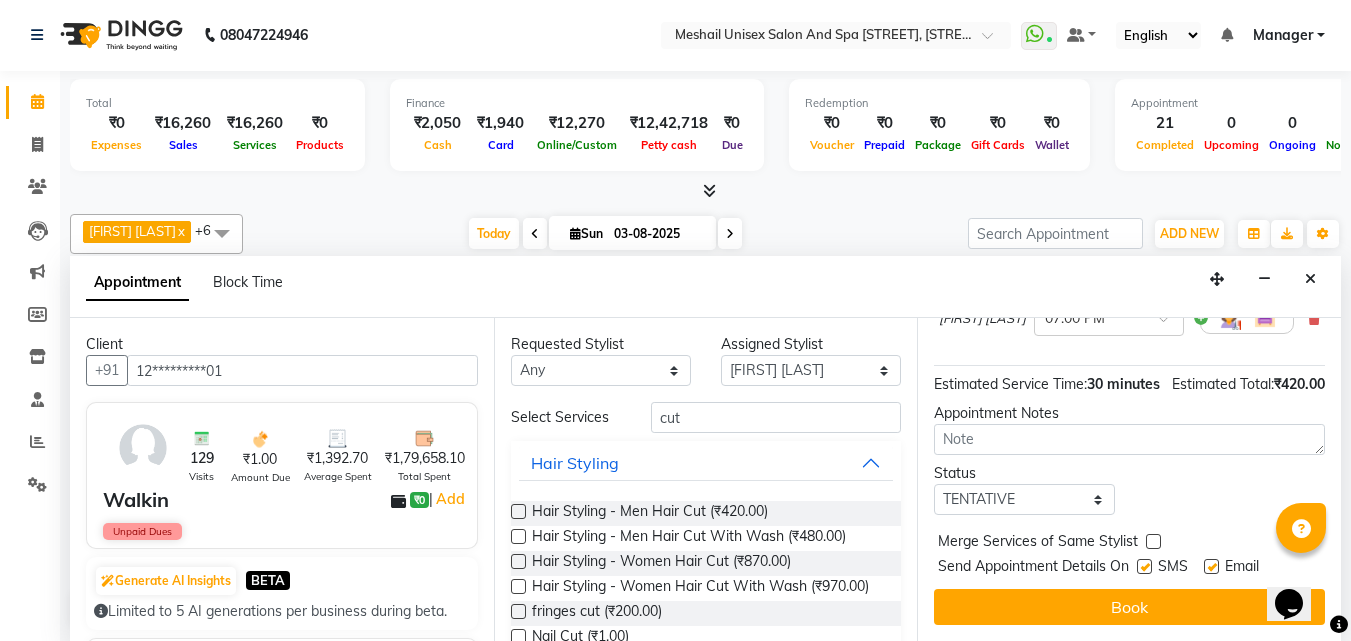 click at bounding box center (1144, 566) 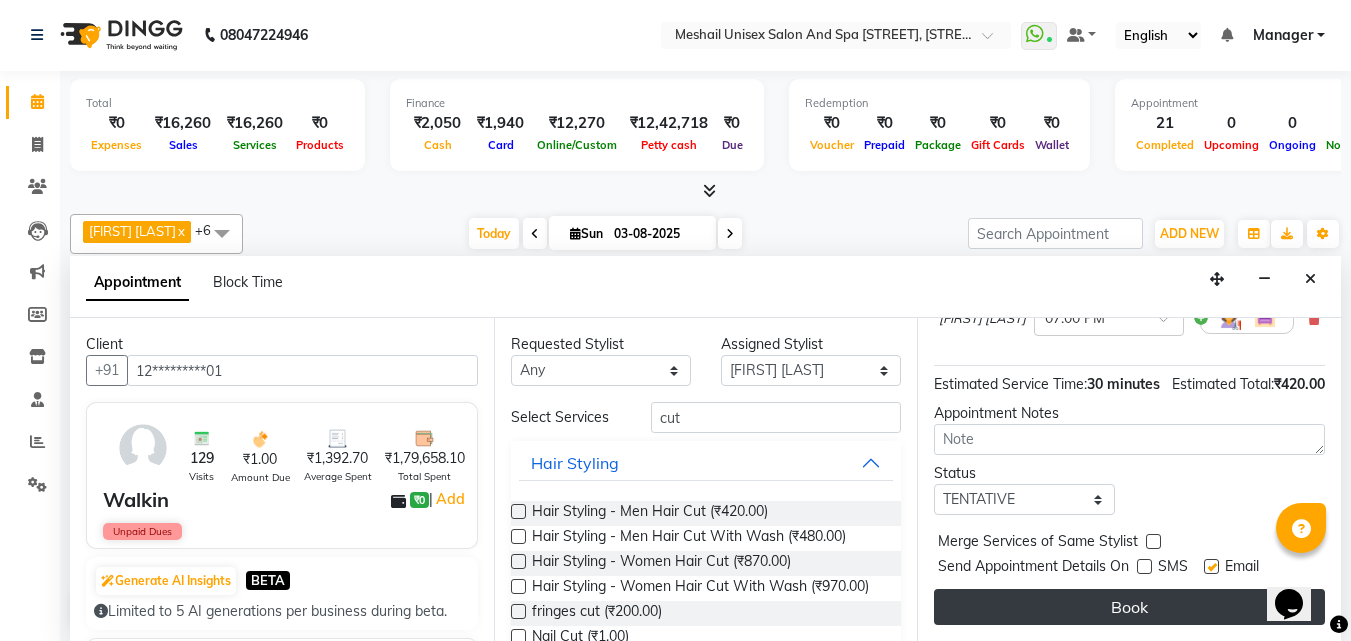 click on "Book" at bounding box center (1129, 607) 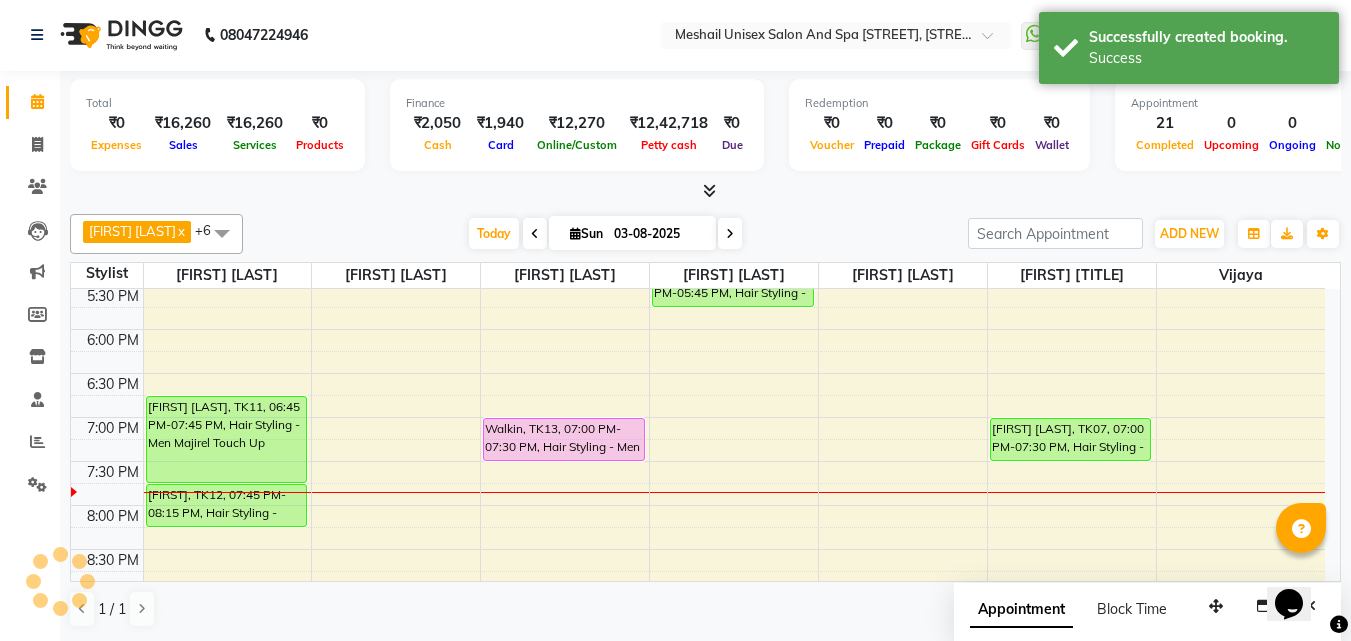 scroll, scrollTop: 0, scrollLeft: 0, axis: both 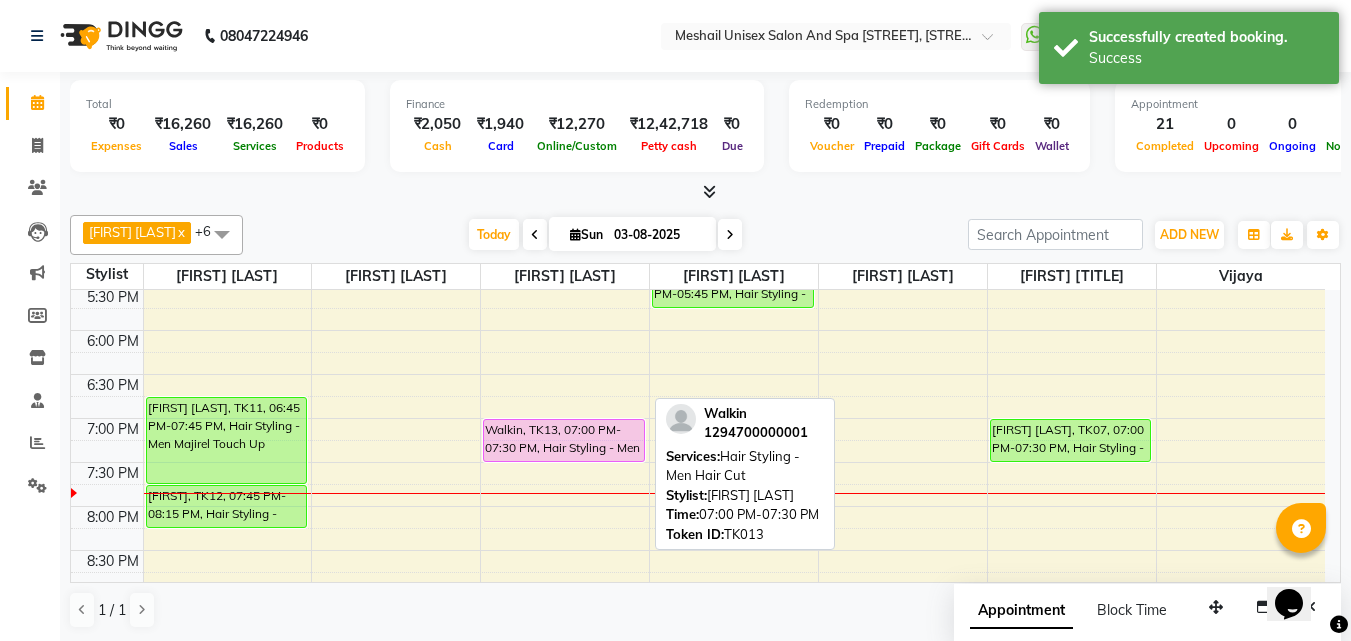 click on "Walkin, TK13, 07:00 PM-07:30 PM, Hair Styling - Men Hair Cut" at bounding box center (564, 440) 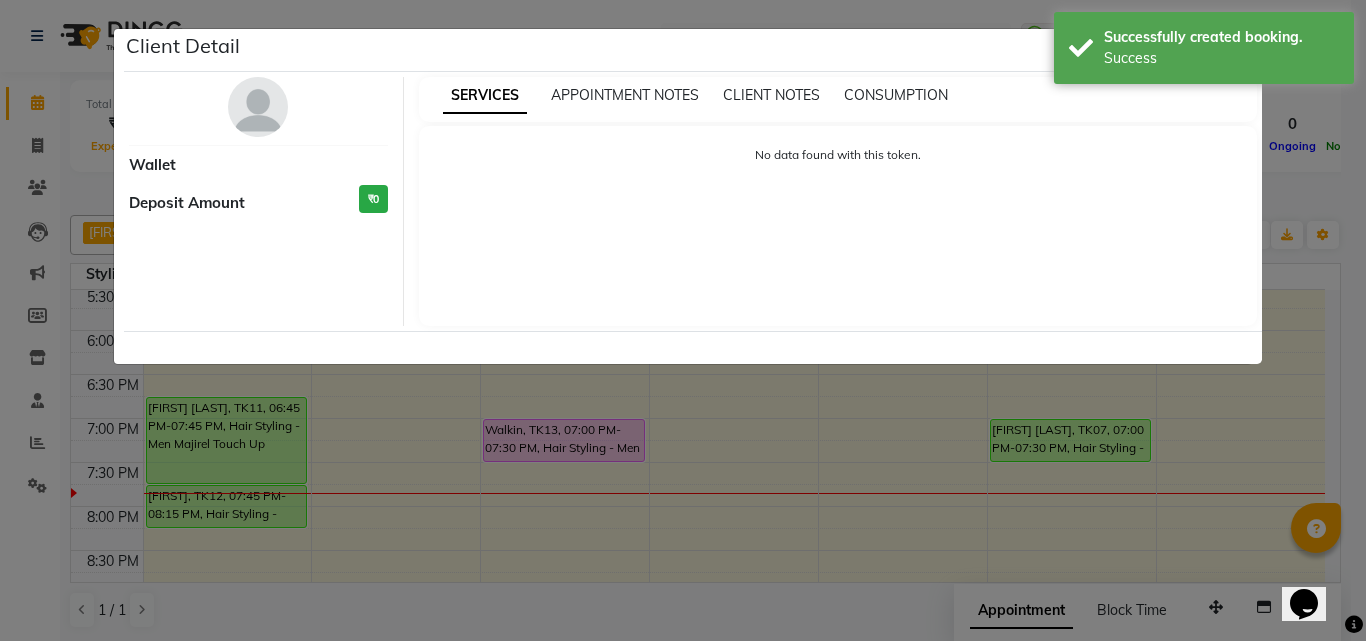select on "7" 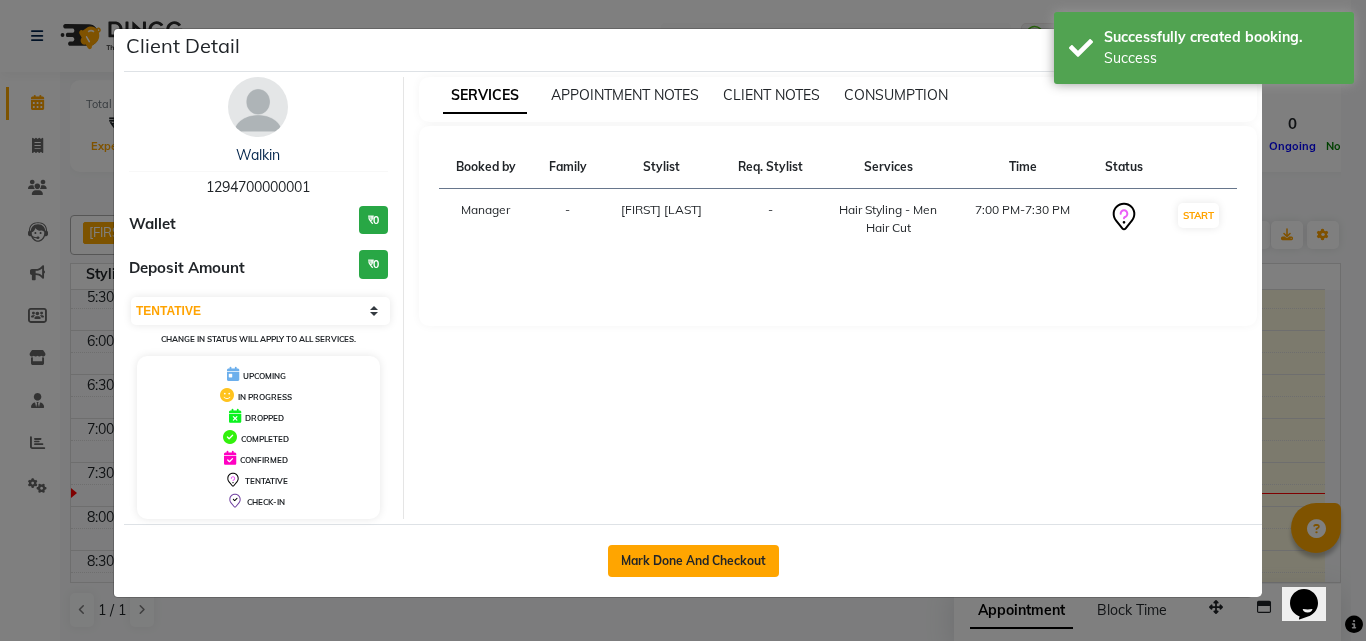 click on "Mark Done And Checkout" 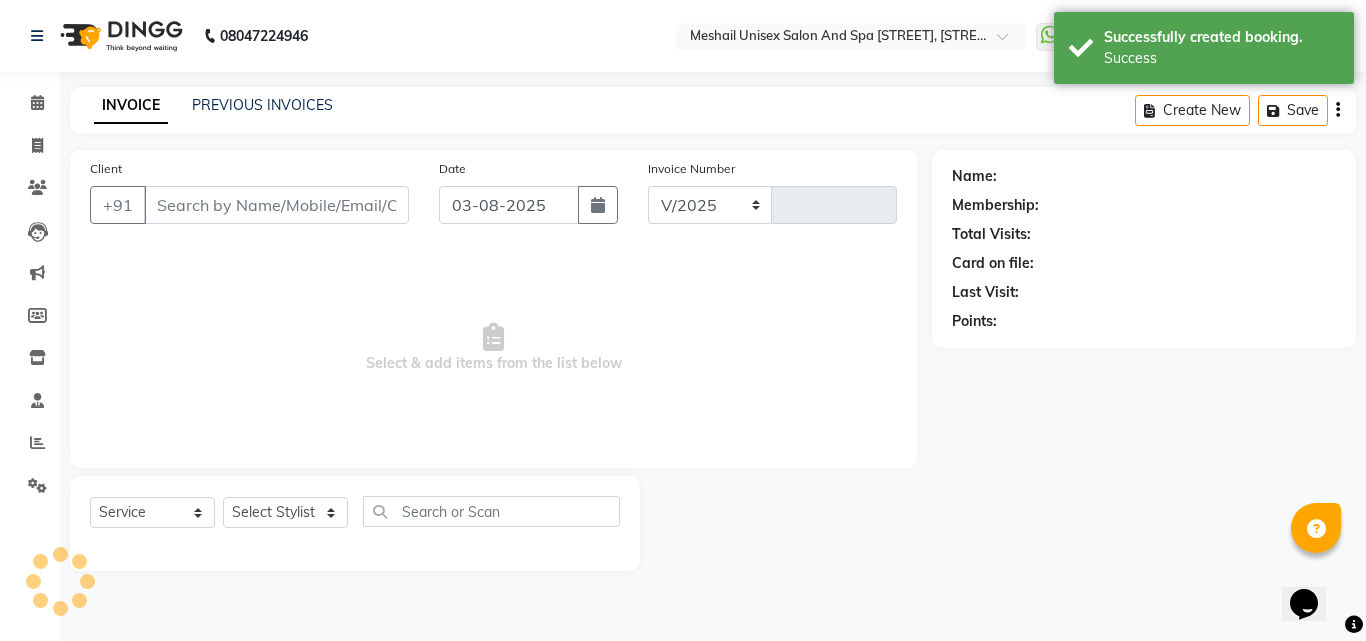 select on "6713" 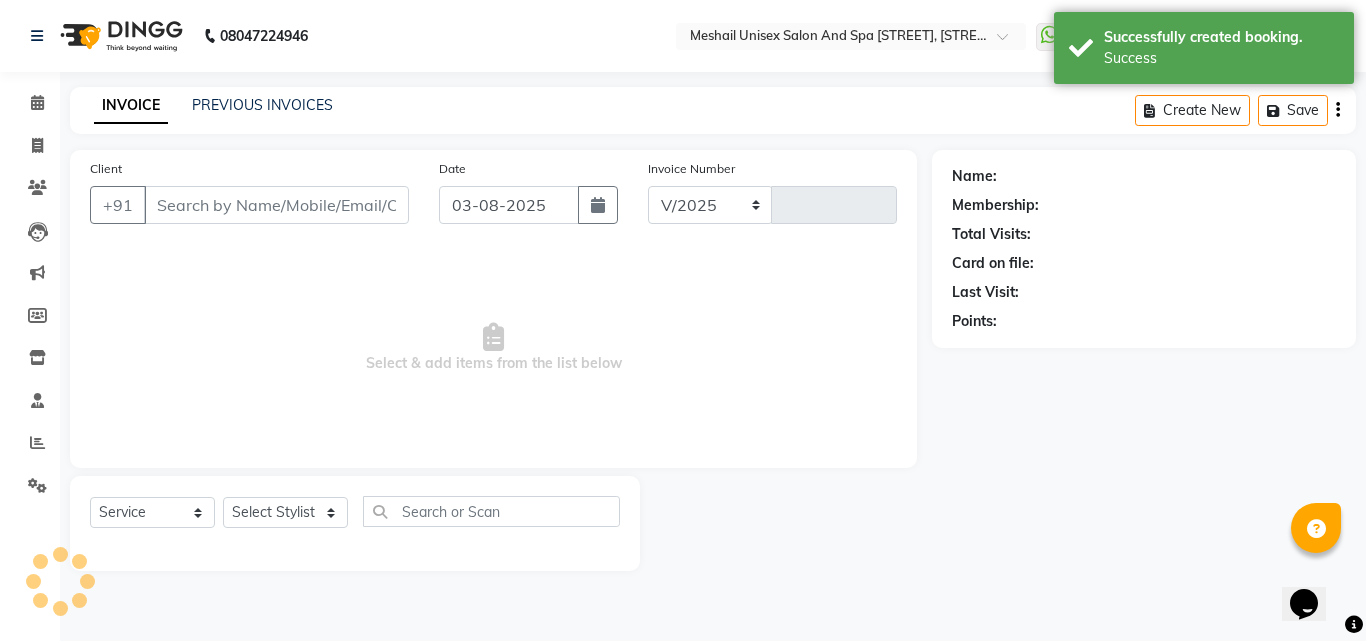 type on "2021" 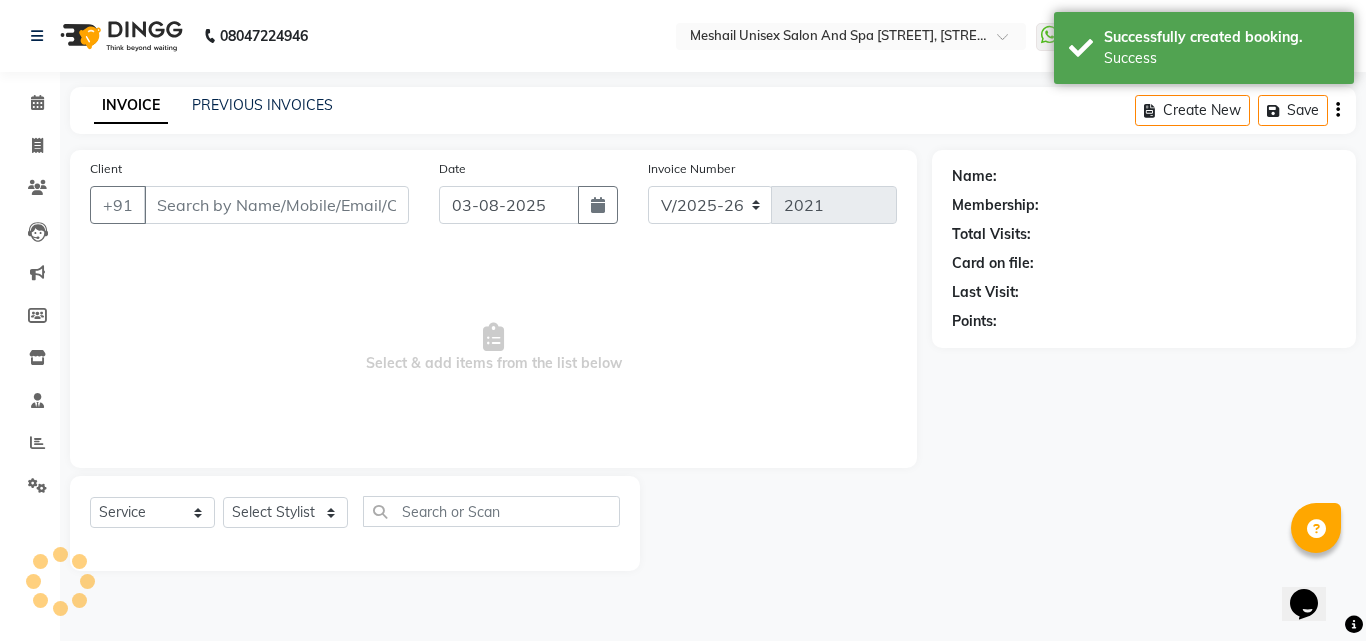 type on "12*********01" 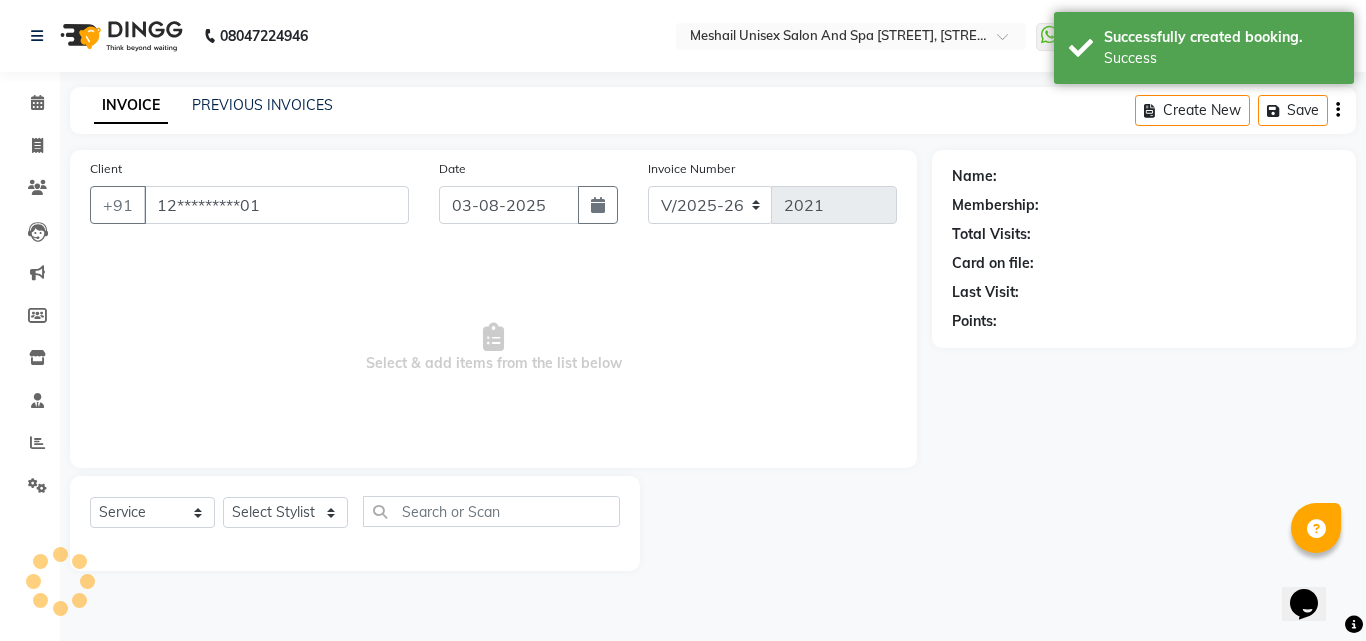 select on "52968" 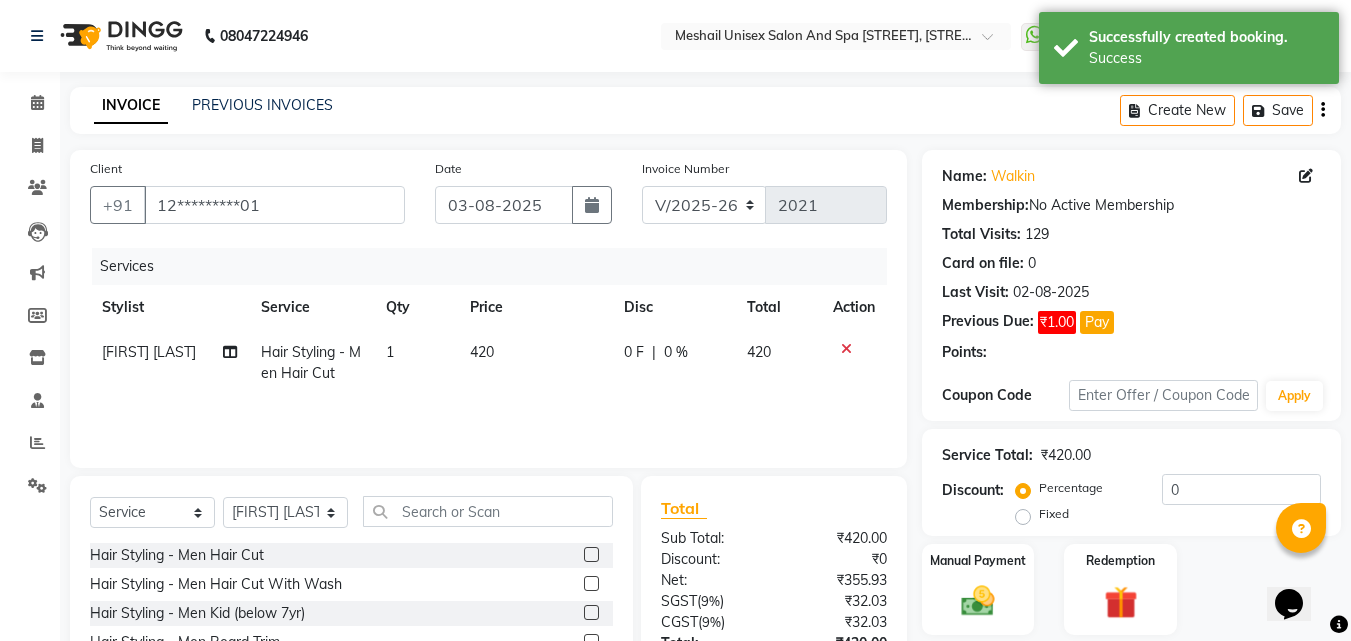 scroll, scrollTop: 160, scrollLeft: 0, axis: vertical 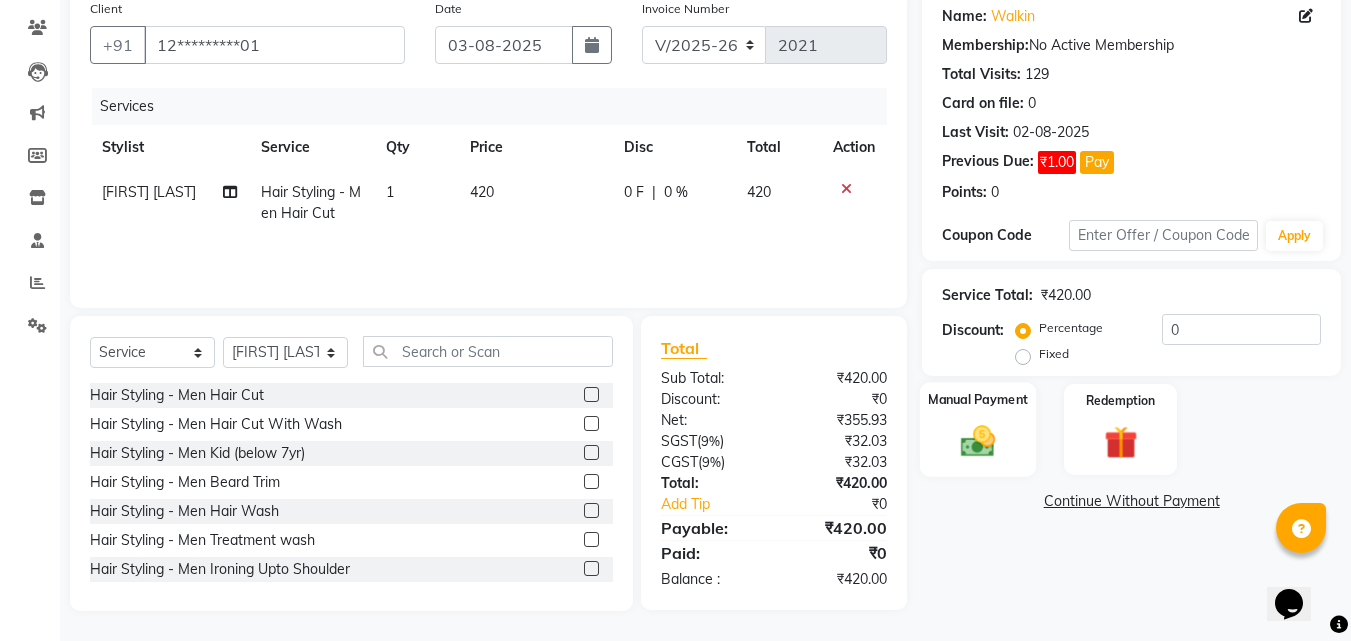 click 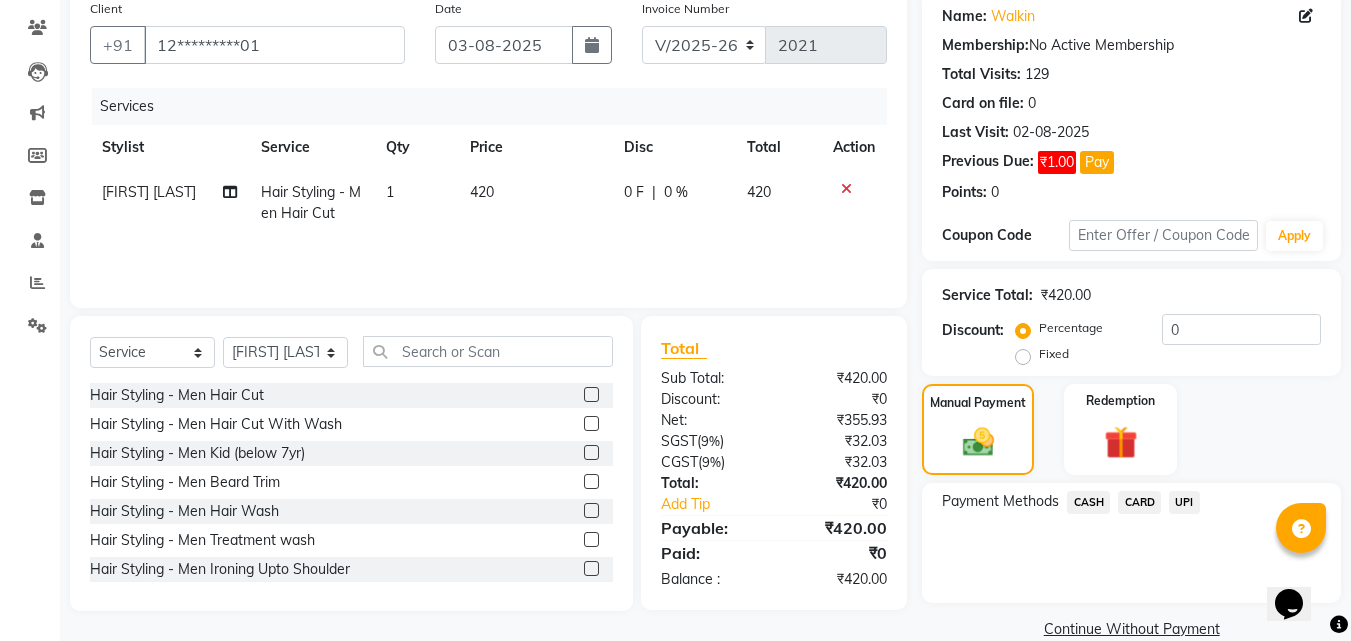 click on "CASH" 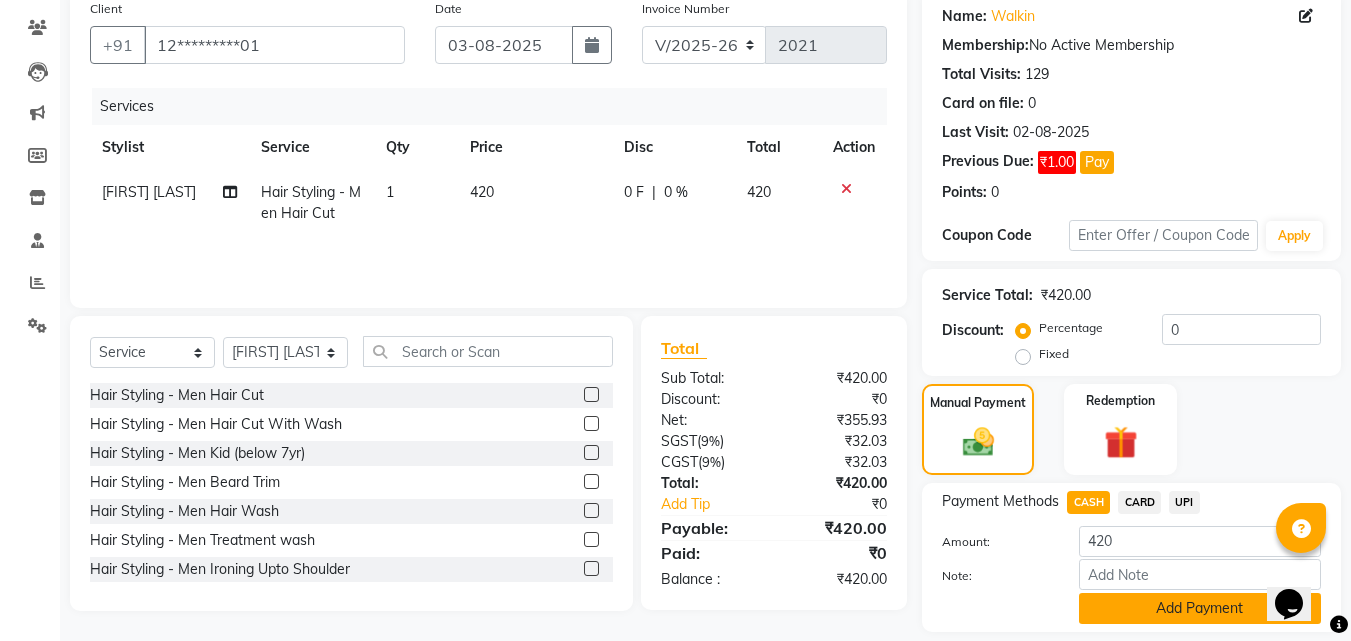 click on "Add Payment" 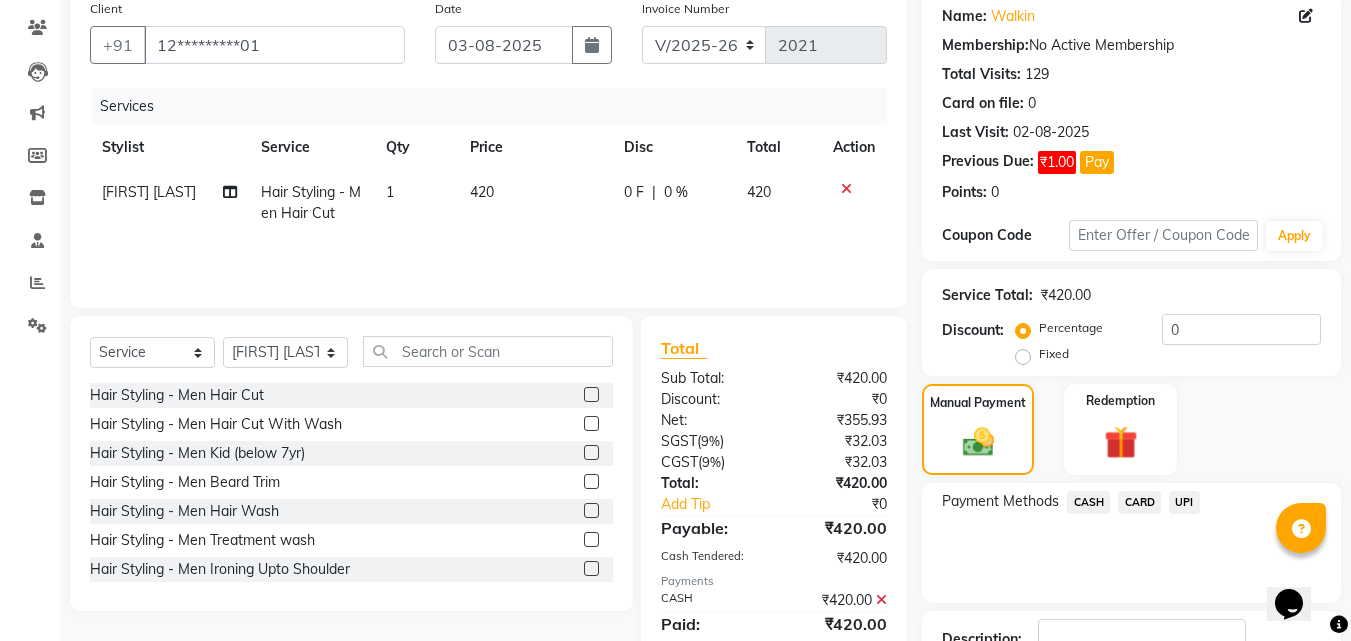 scroll, scrollTop: 306, scrollLeft: 0, axis: vertical 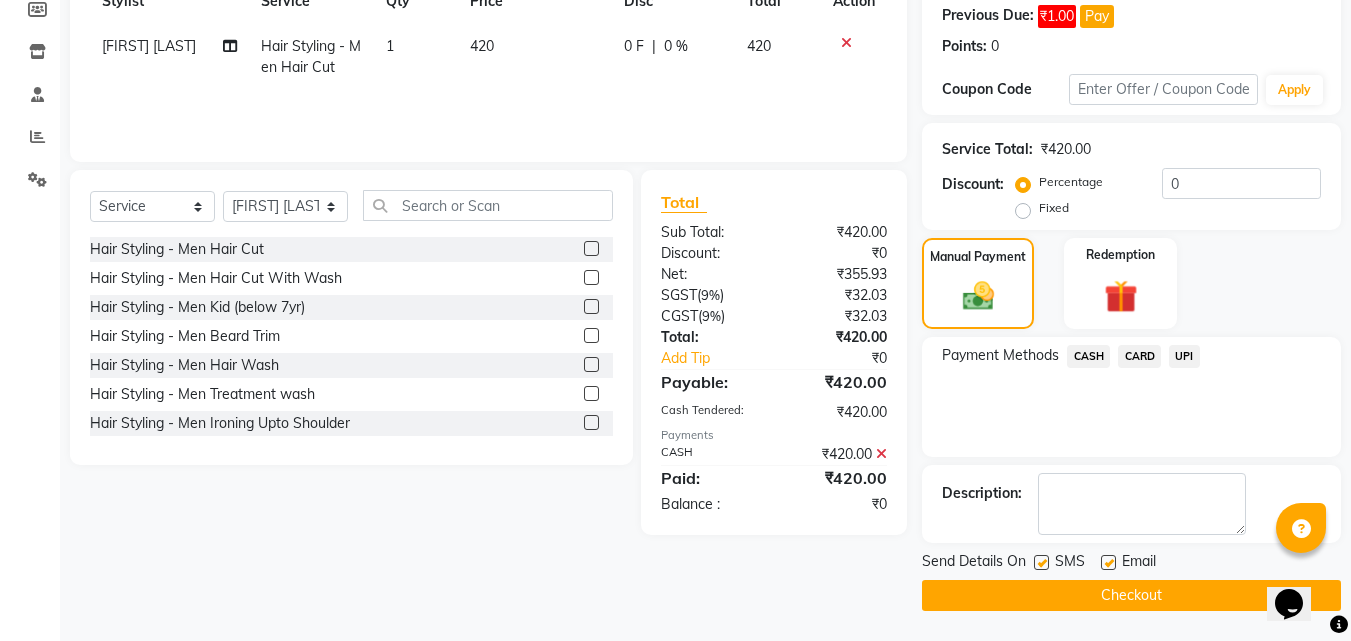 click 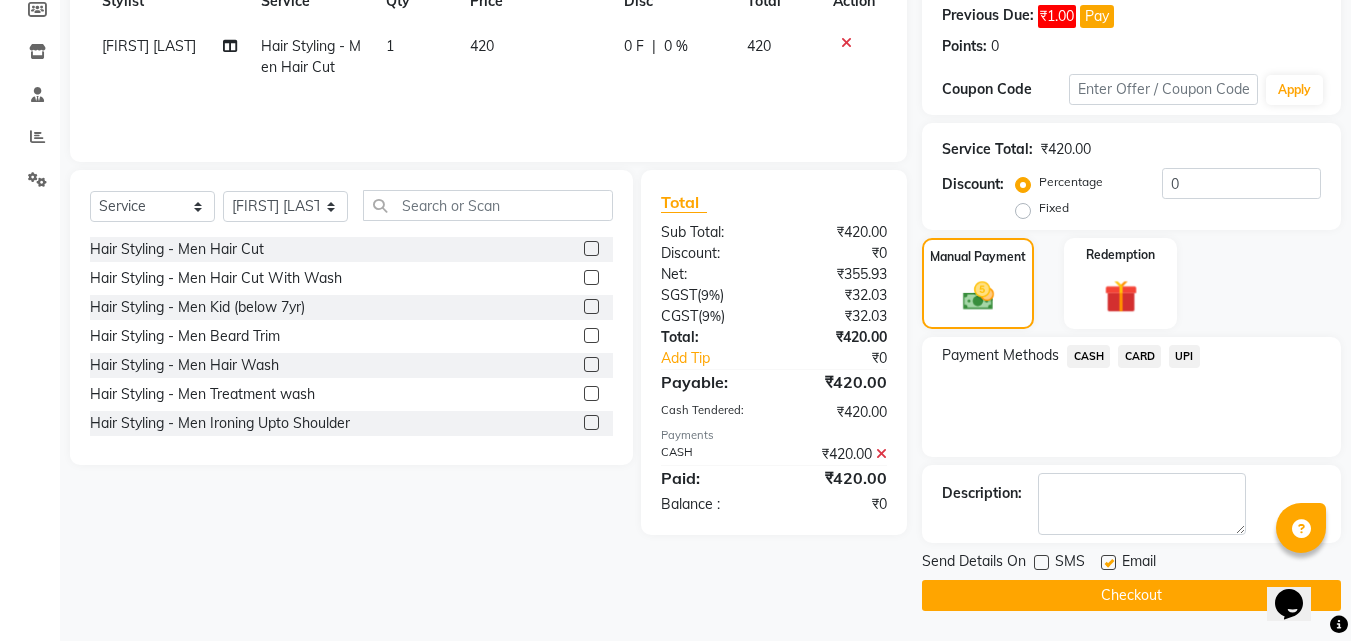 click on "Checkout" 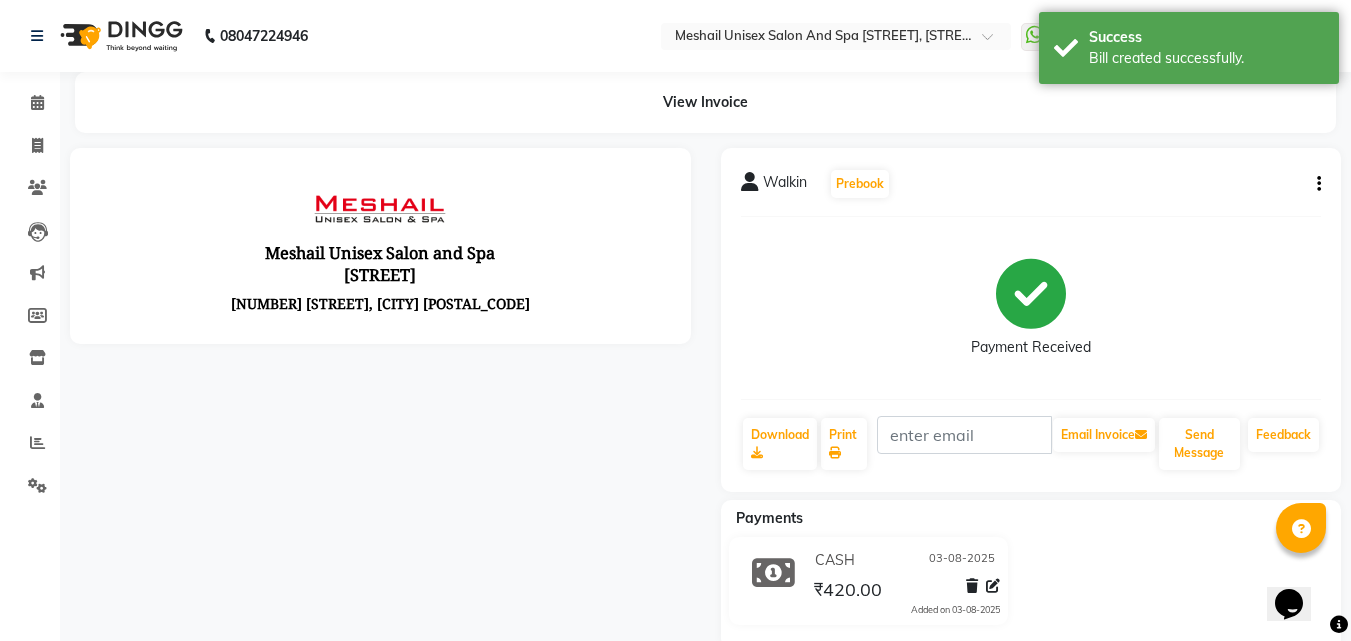 scroll, scrollTop: 0, scrollLeft: 0, axis: both 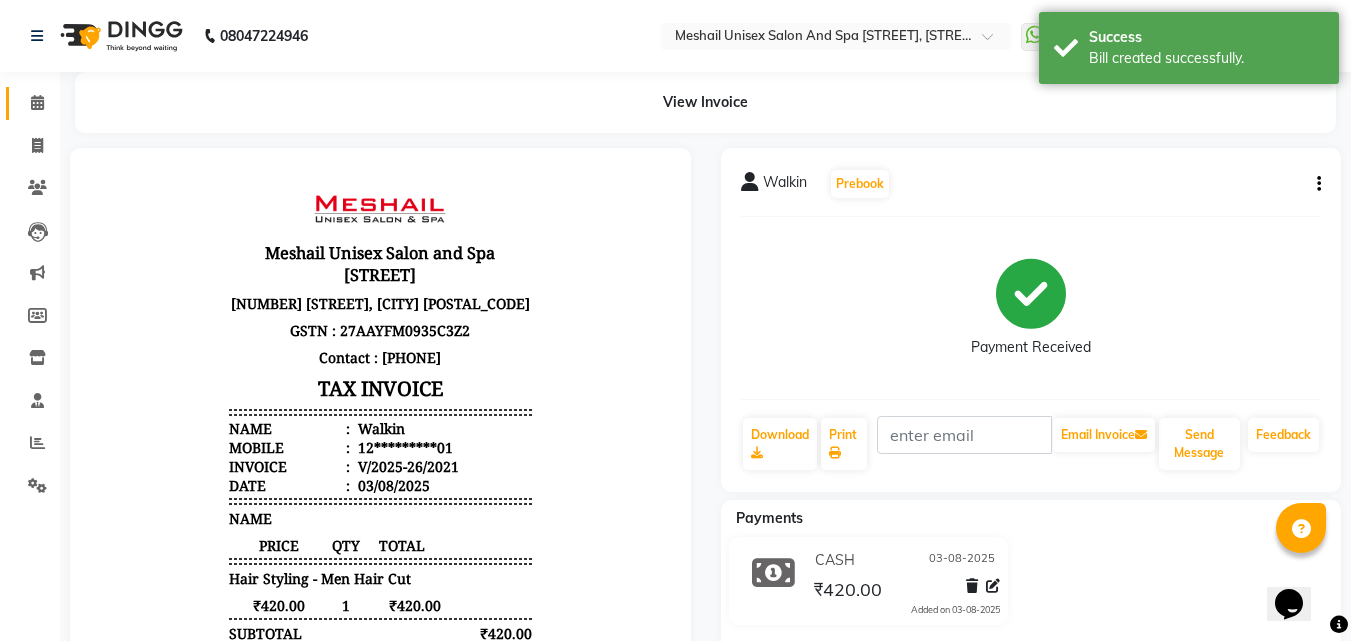 click on "Calendar" 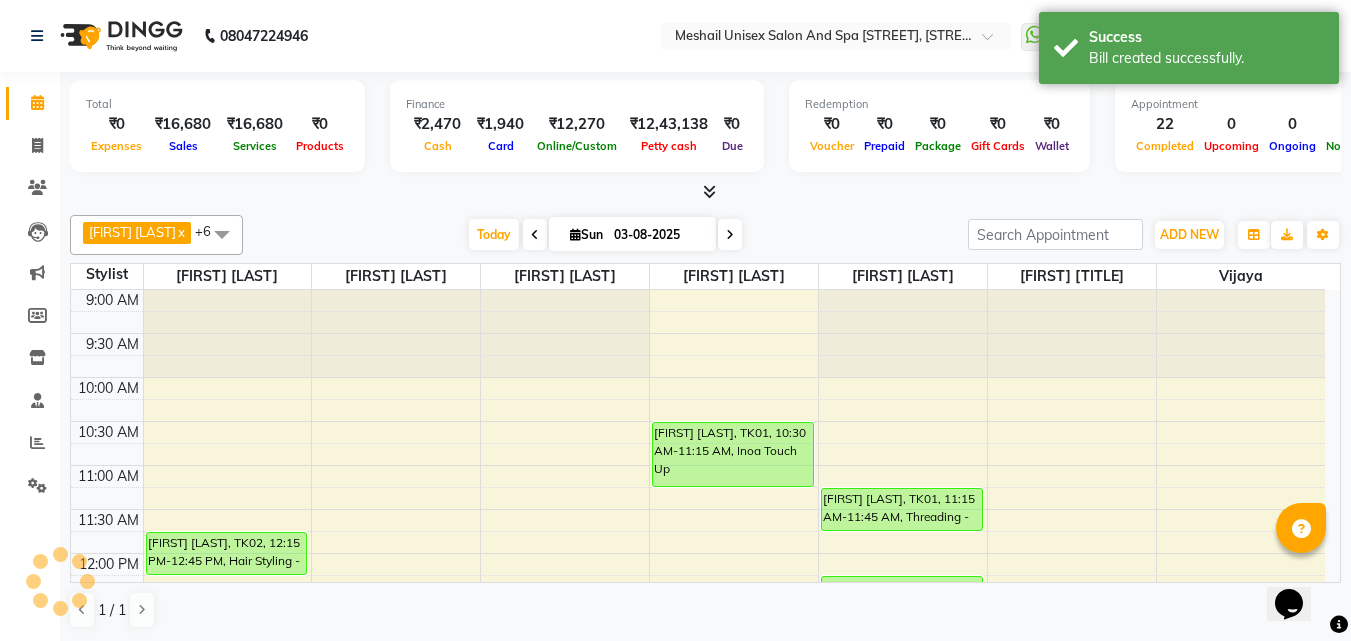 scroll, scrollTop: 0, scrollLeft: 0, axis: both 